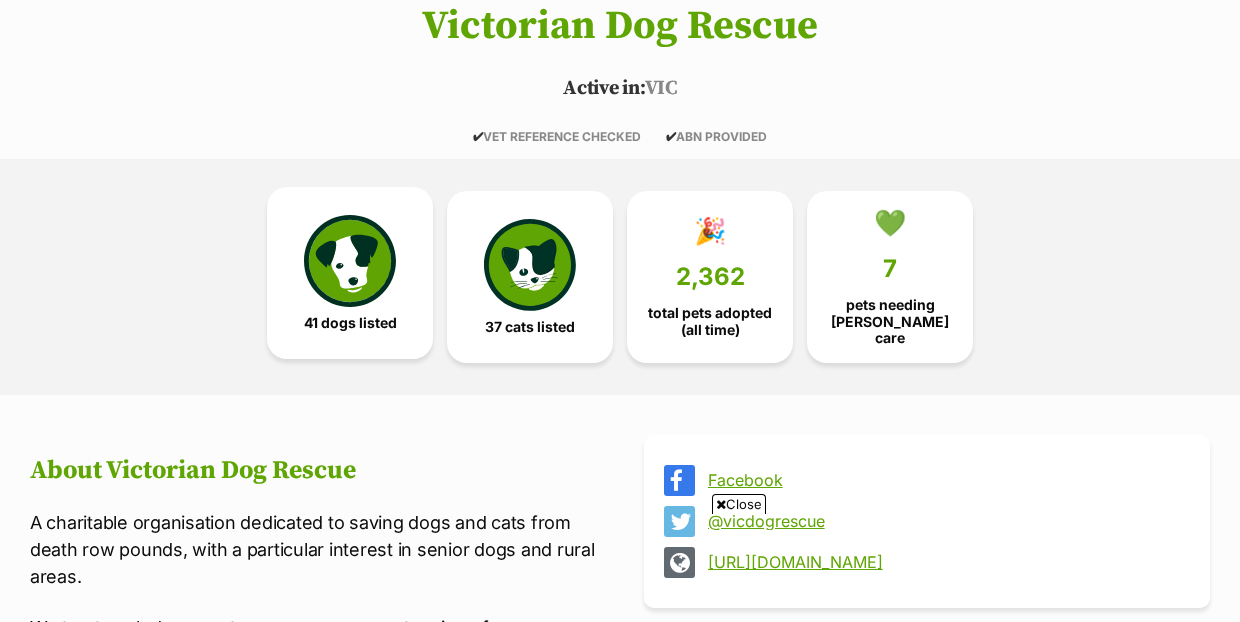 scroll, scrollTop: 406, scrollLeft: 0, axis: vertical 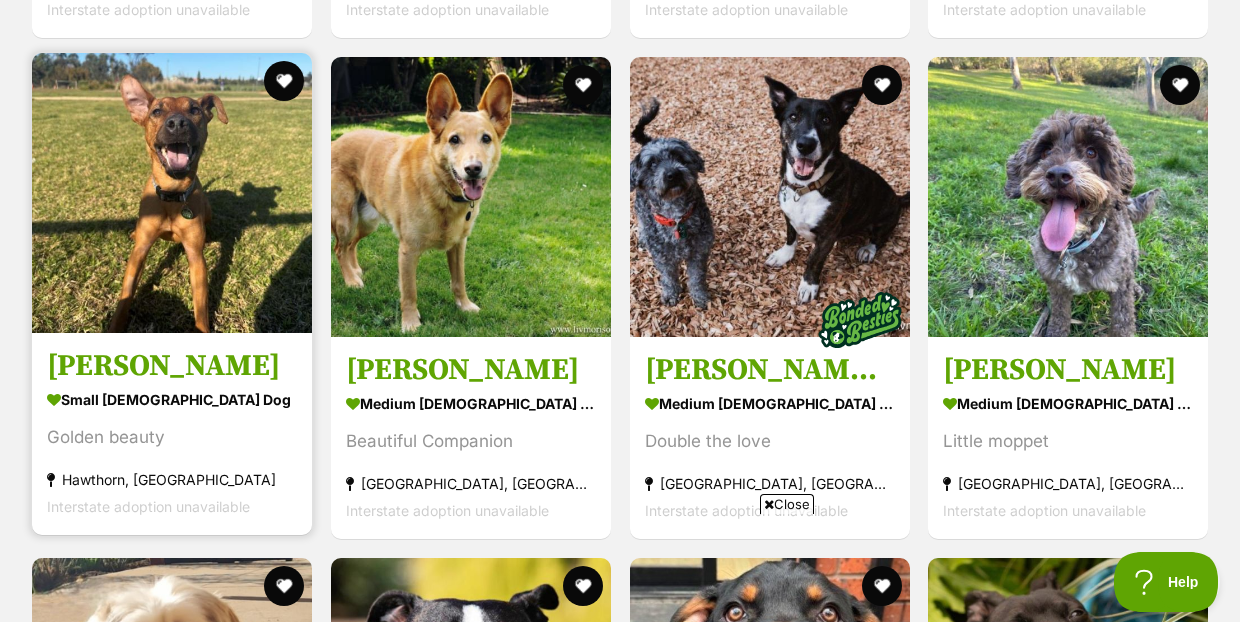 click on "Missy Peggotty" at bounding box center [172, 366] 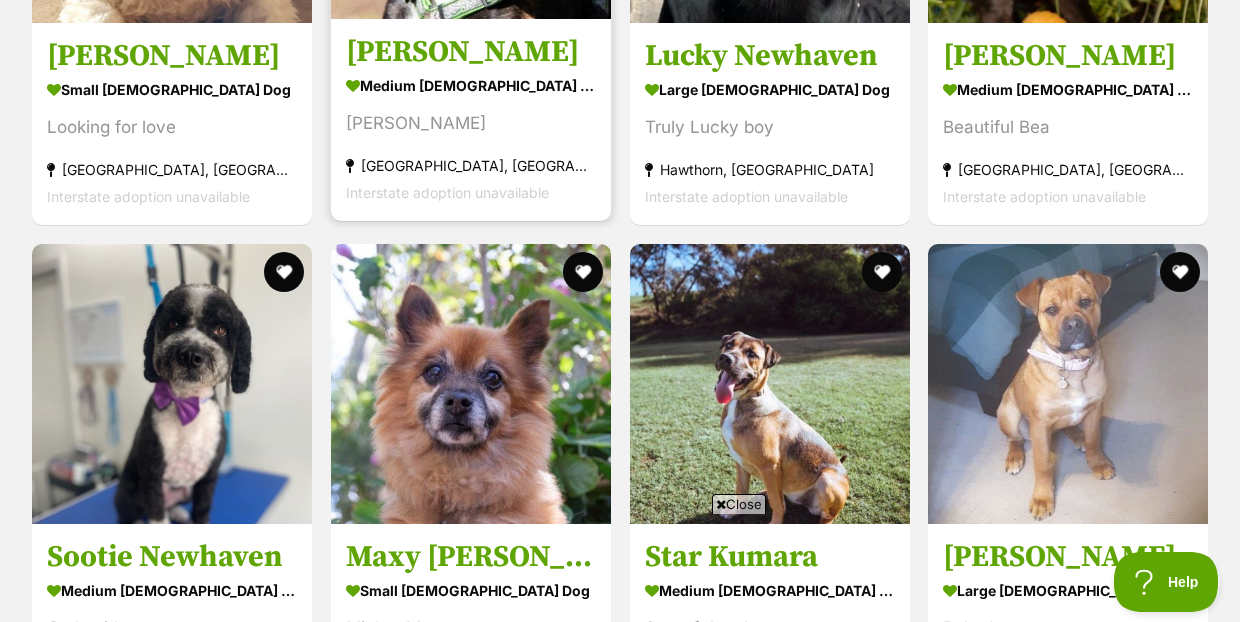 scroll, scrollTop: 4989, scrollLeft: 0, axis: vertical 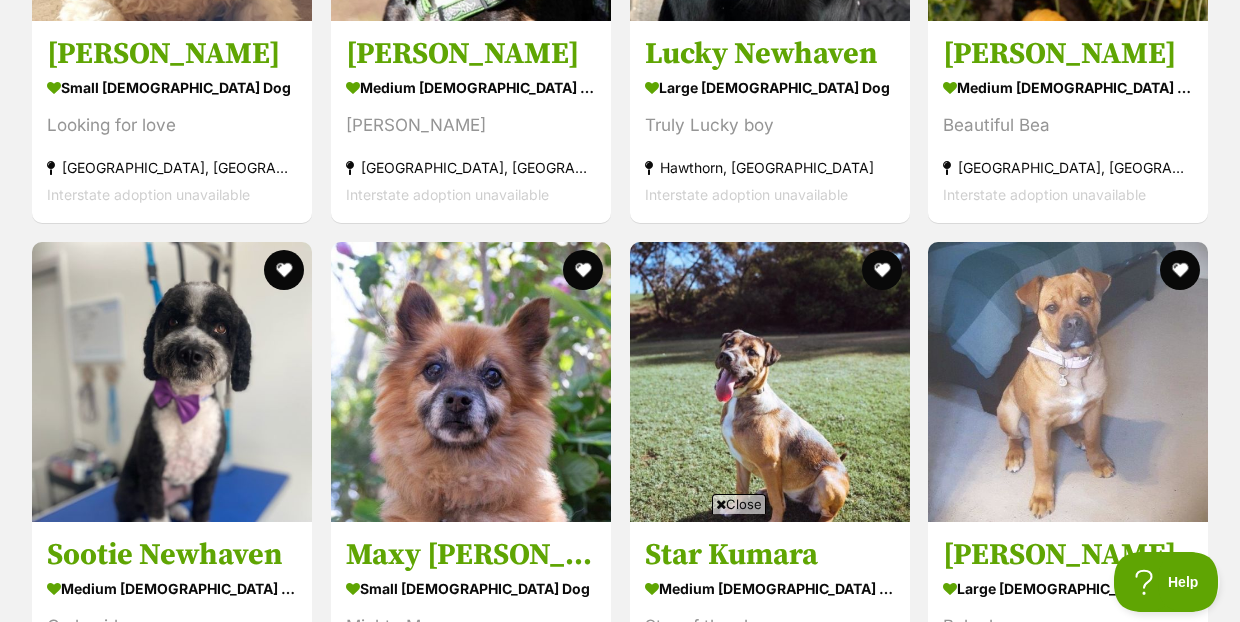 click on "Close" at bounding box center (739, 504) 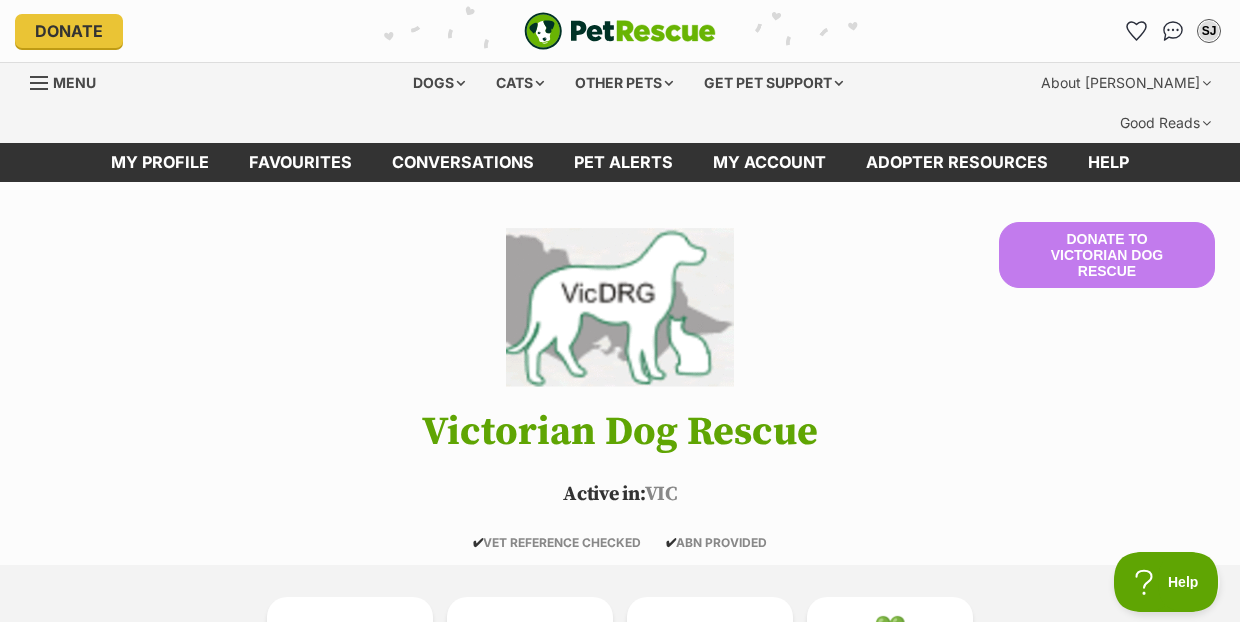 scroll, scrollTop: 0, scrollLeft: 0, axis: both 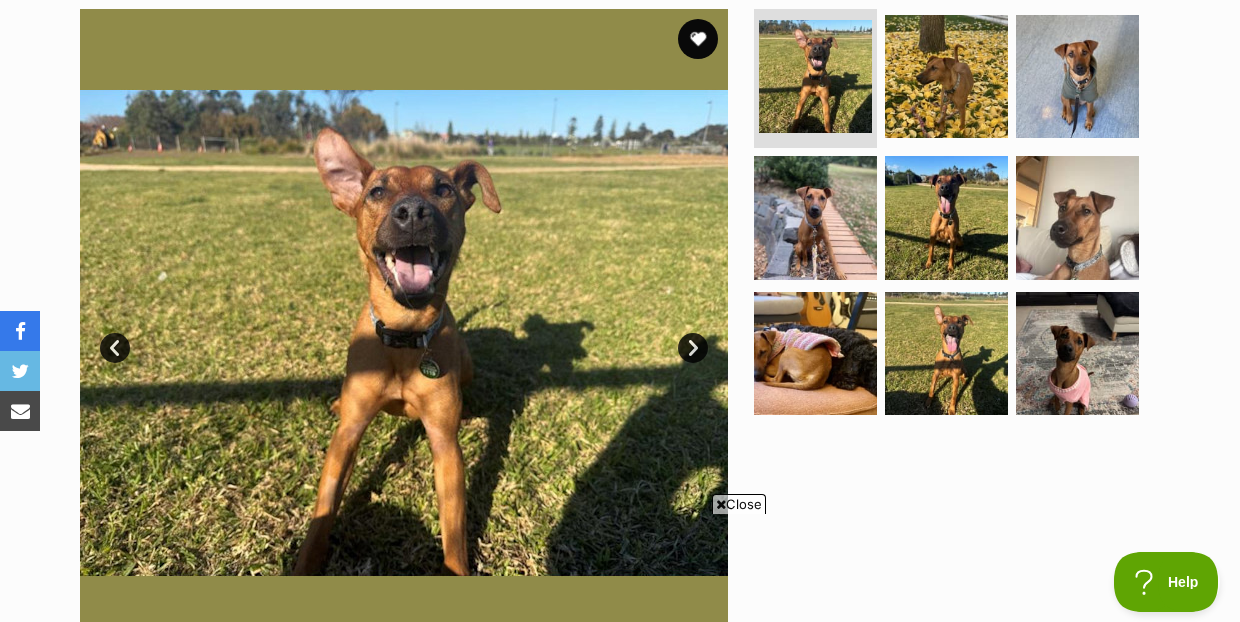 click on "Next" at bounding box center [693, 348] 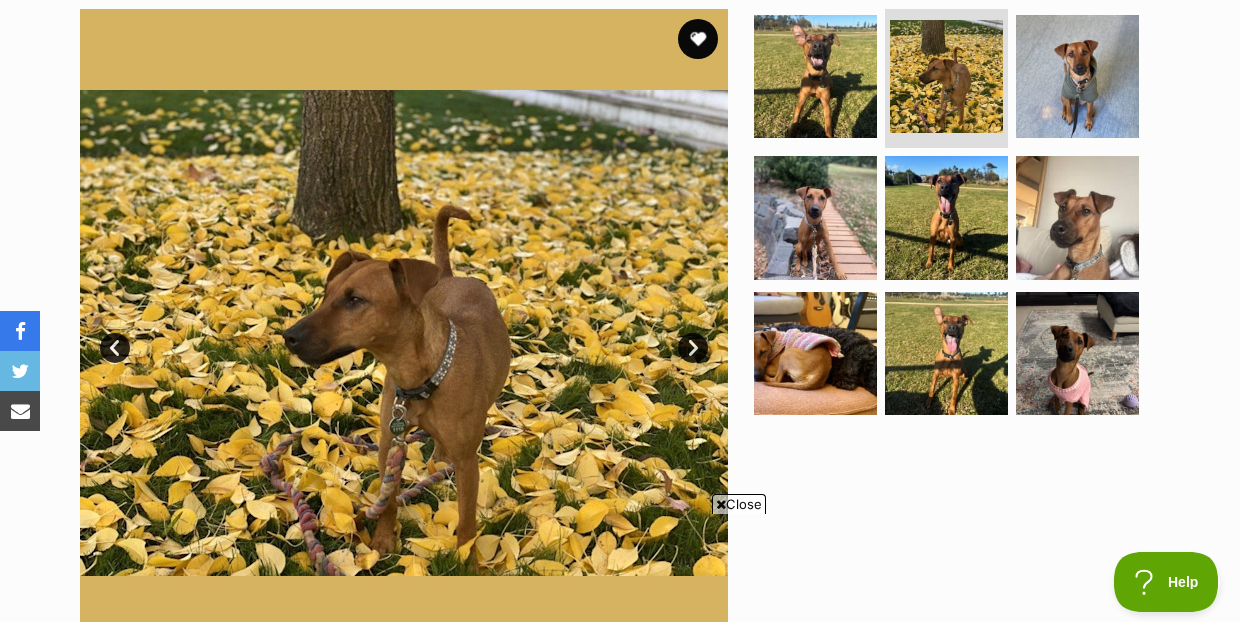 click on "Next" at bounding box center [693, 348] 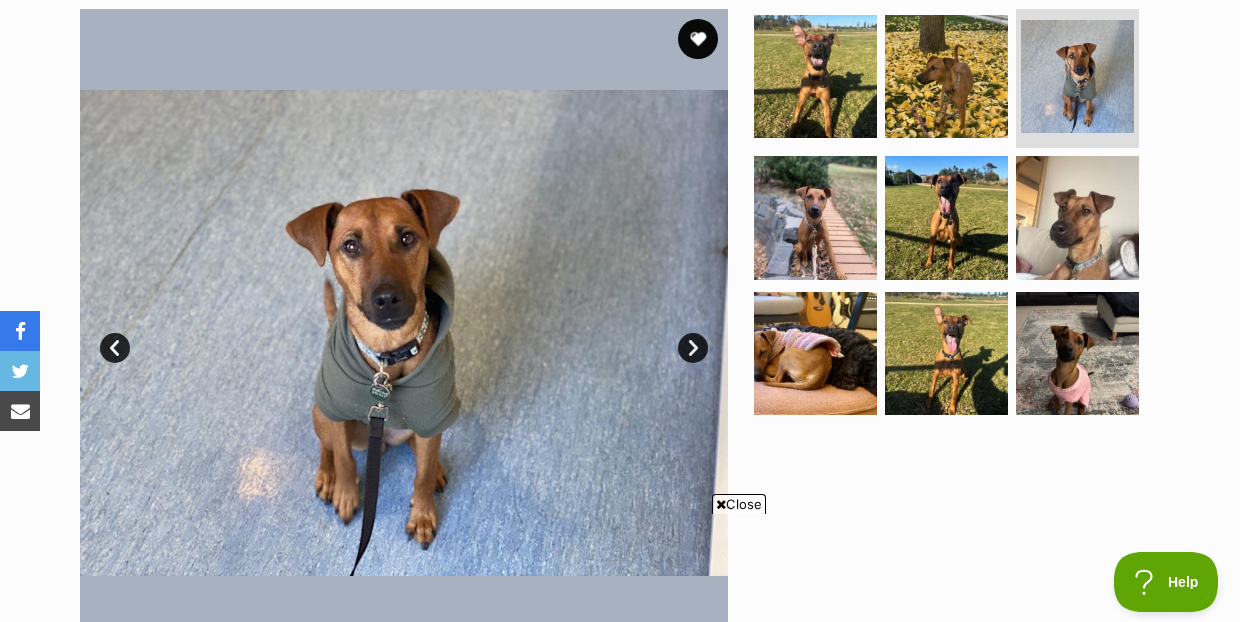 click on "Next" at bounding box center (693, 348) 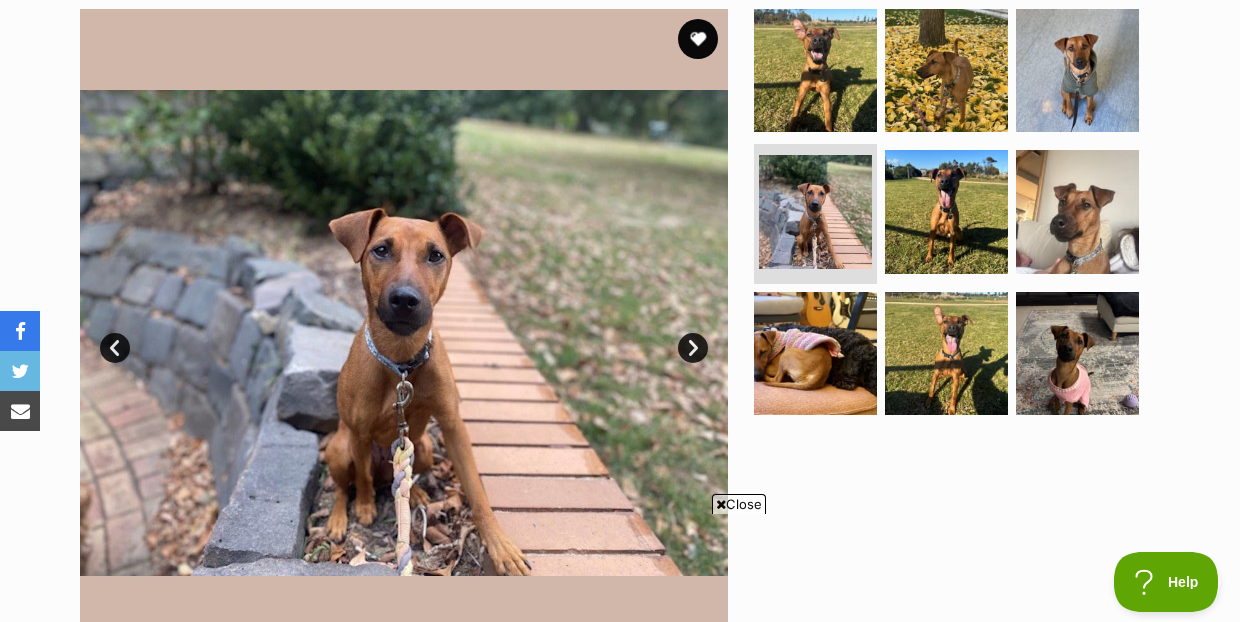 click on "Next" at bounding box center (693, 348) 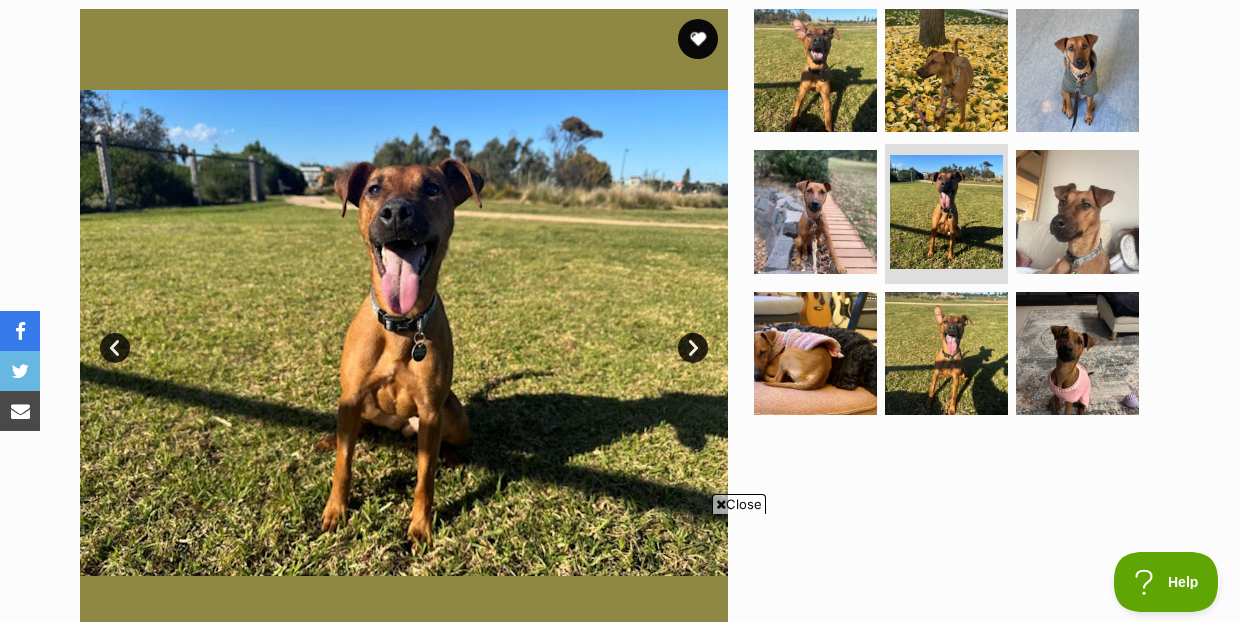 click on "Next" at bounding box center [693, 348] 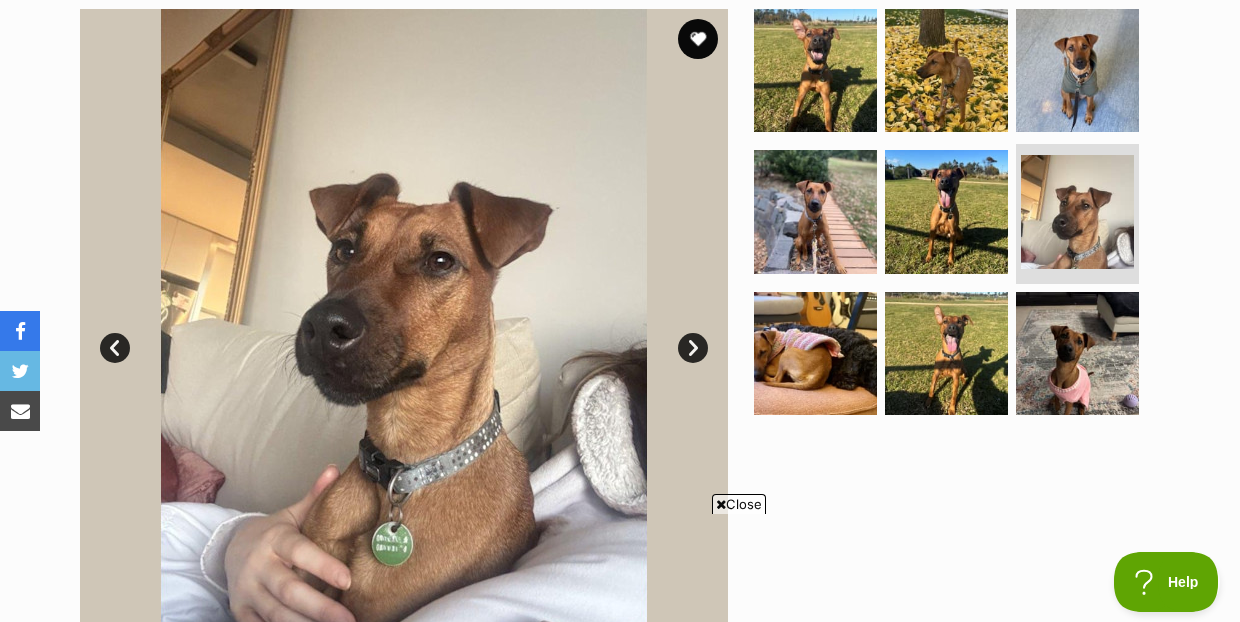 click on "Next" at bounding box center [693, 348] 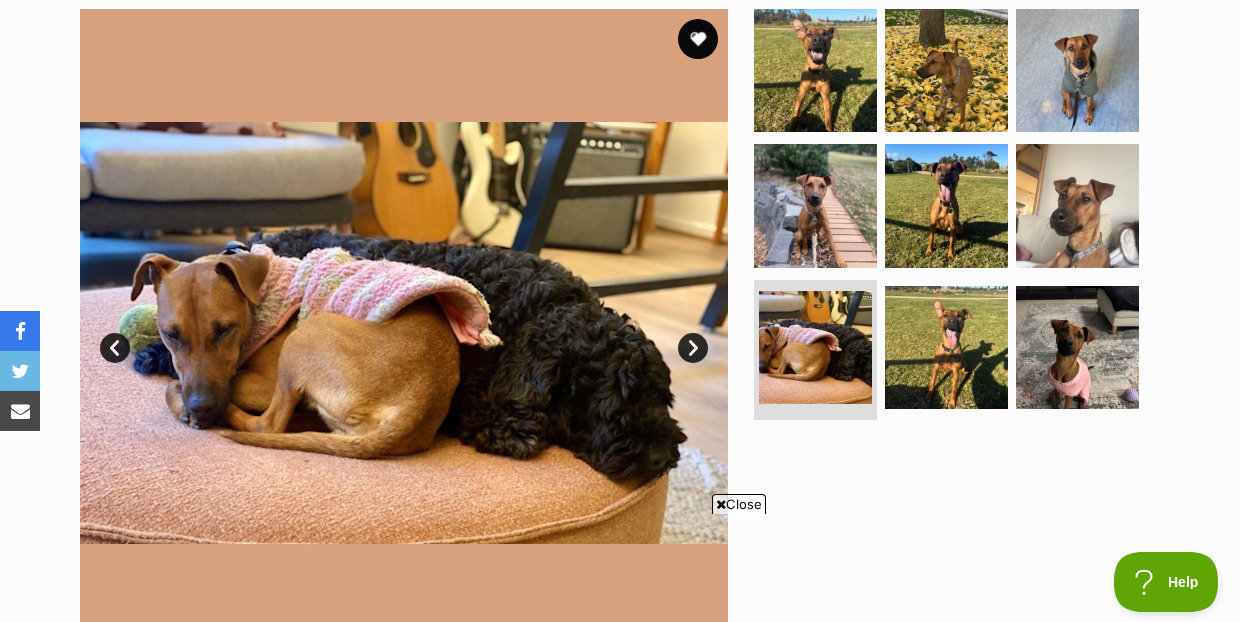 click on "Next" at bounding box center [693, 348] 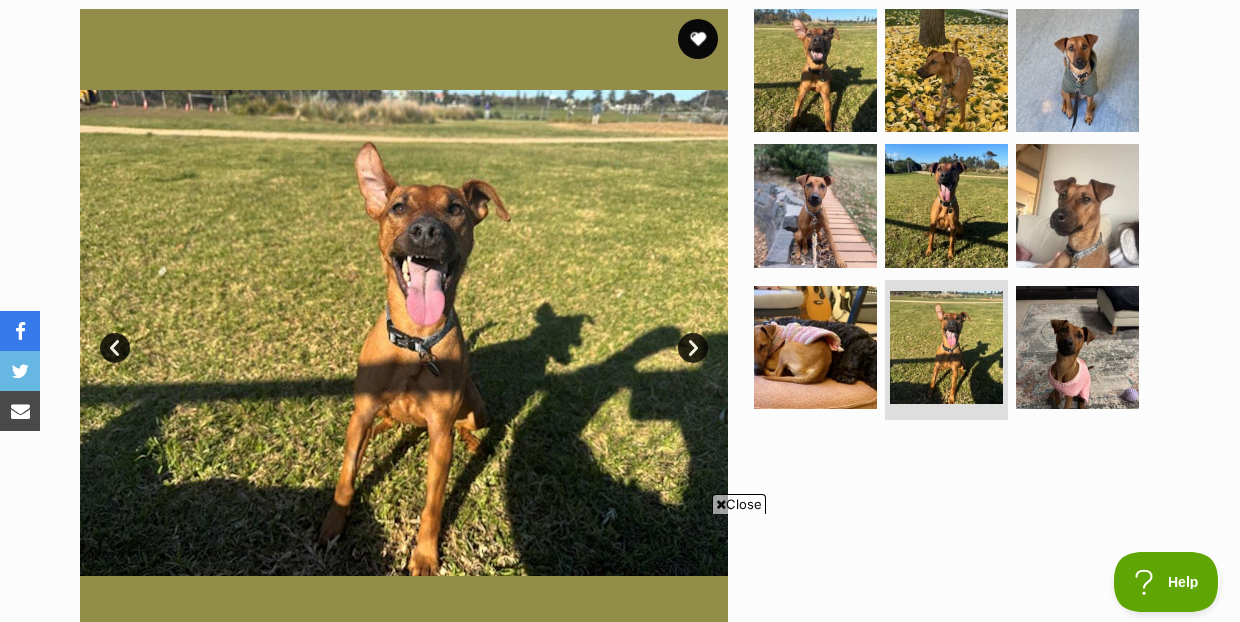 click on "Next" at bounding box center (693, 348) 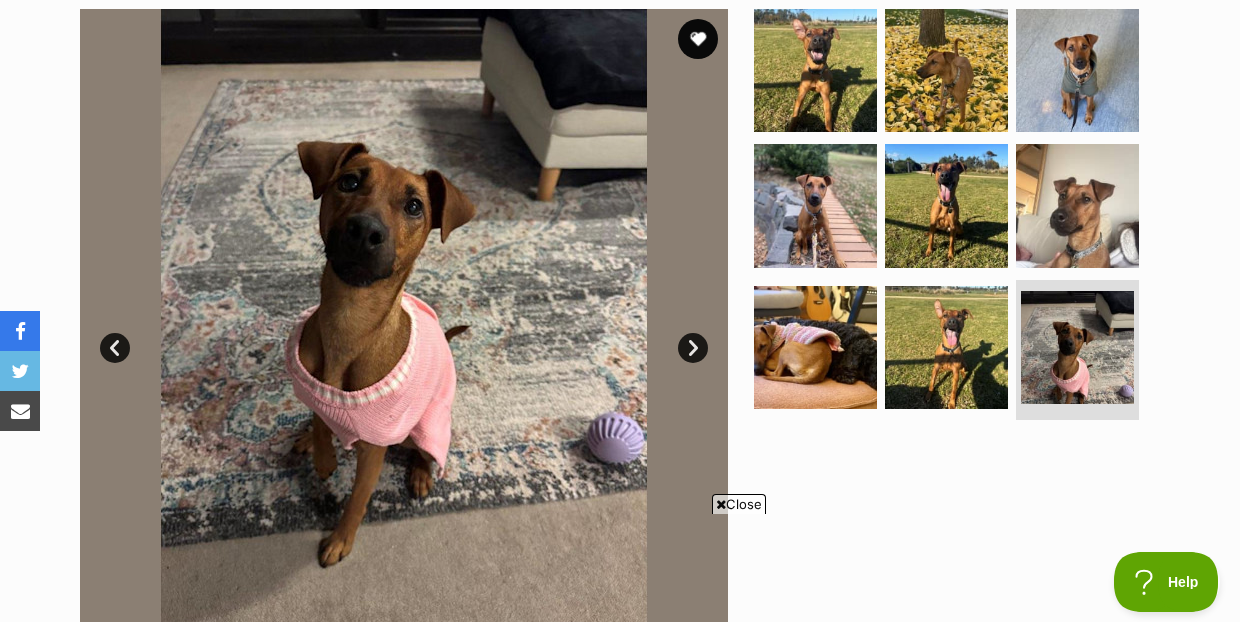 click on "Next" at bounding box center (693, 348) 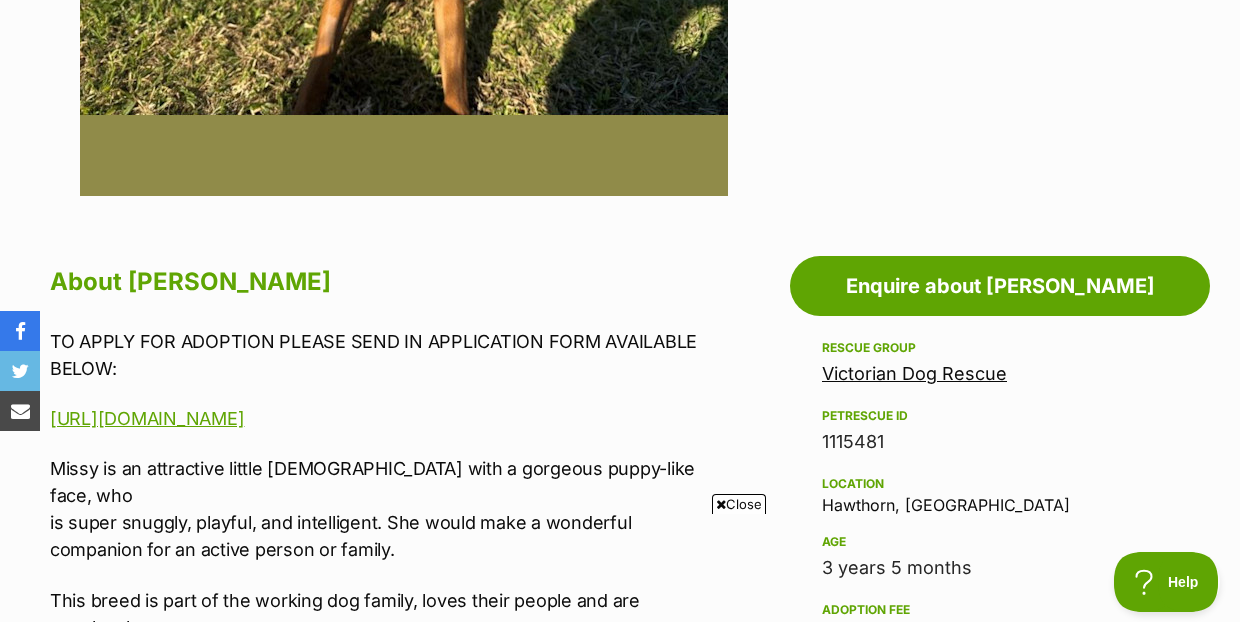 scroll, scrollTop: 913, scrollLeft: 0, axis: vertical 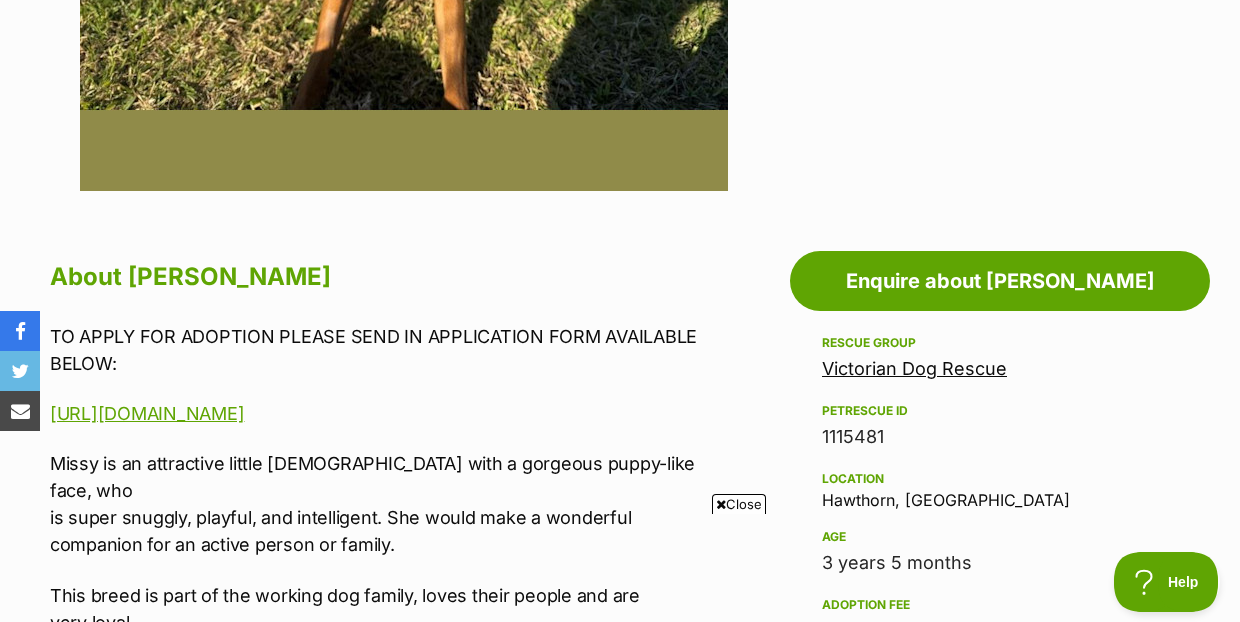 click on "Close" at bounding box center [739, 504] 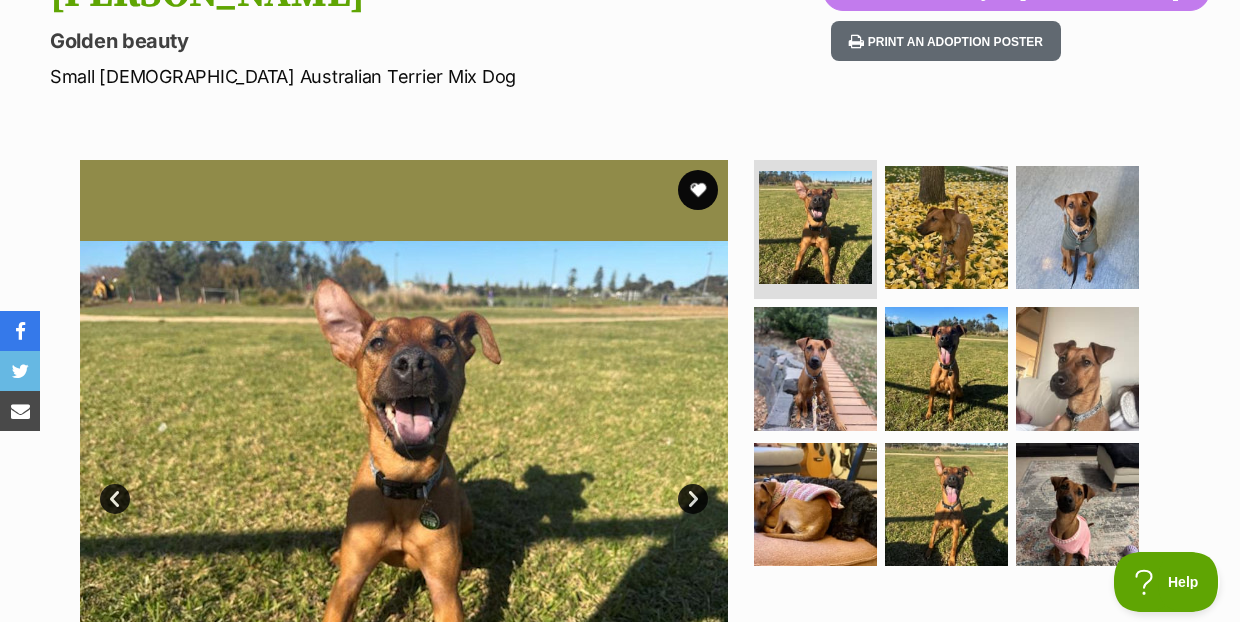 scroll, scrollTop: 297, scrollLeft: 0, axis: vertical 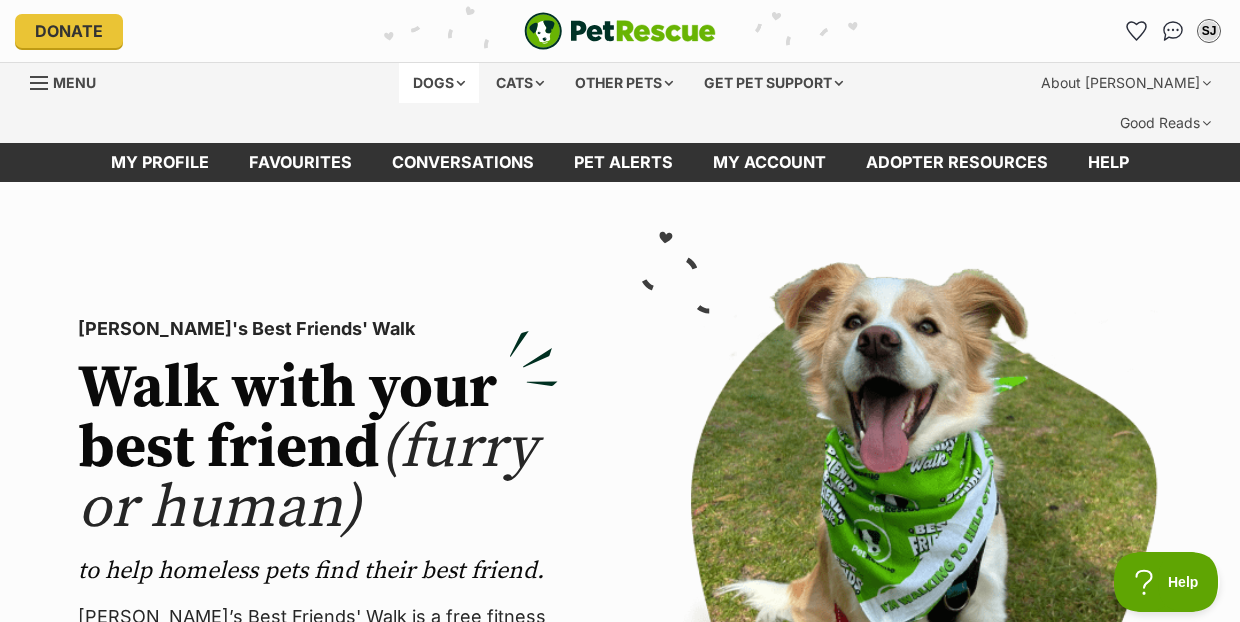 click on "Dogs" at bounding box center [439, 83] 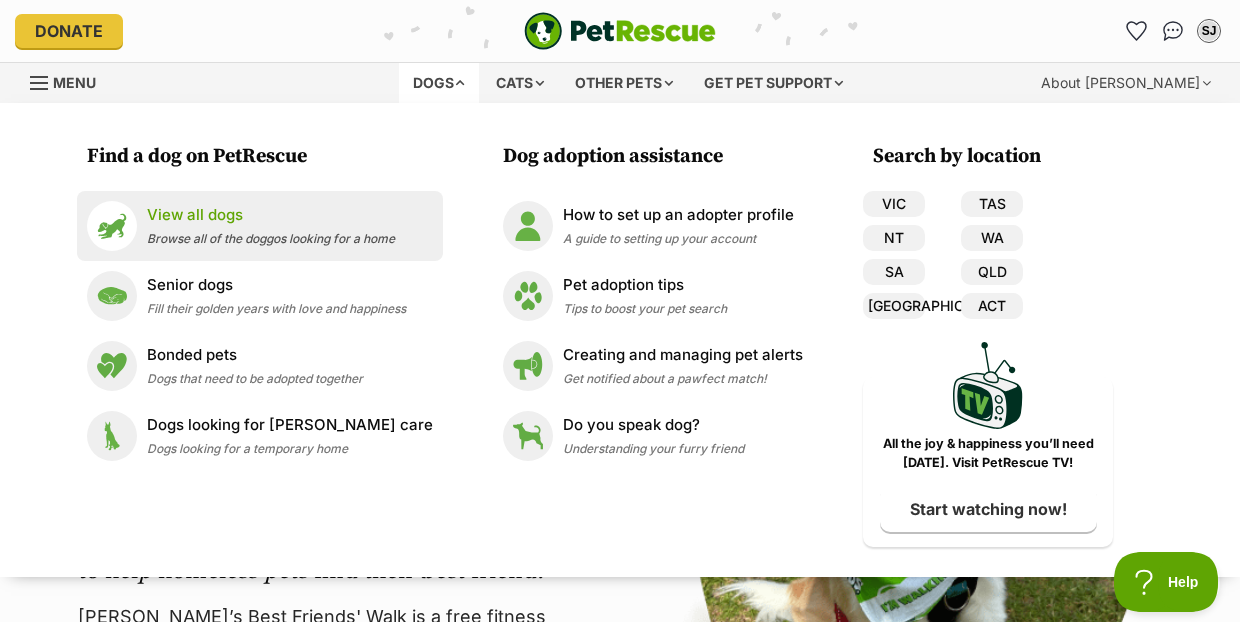 click on "View all dogs" at bounding box center [271, 215] 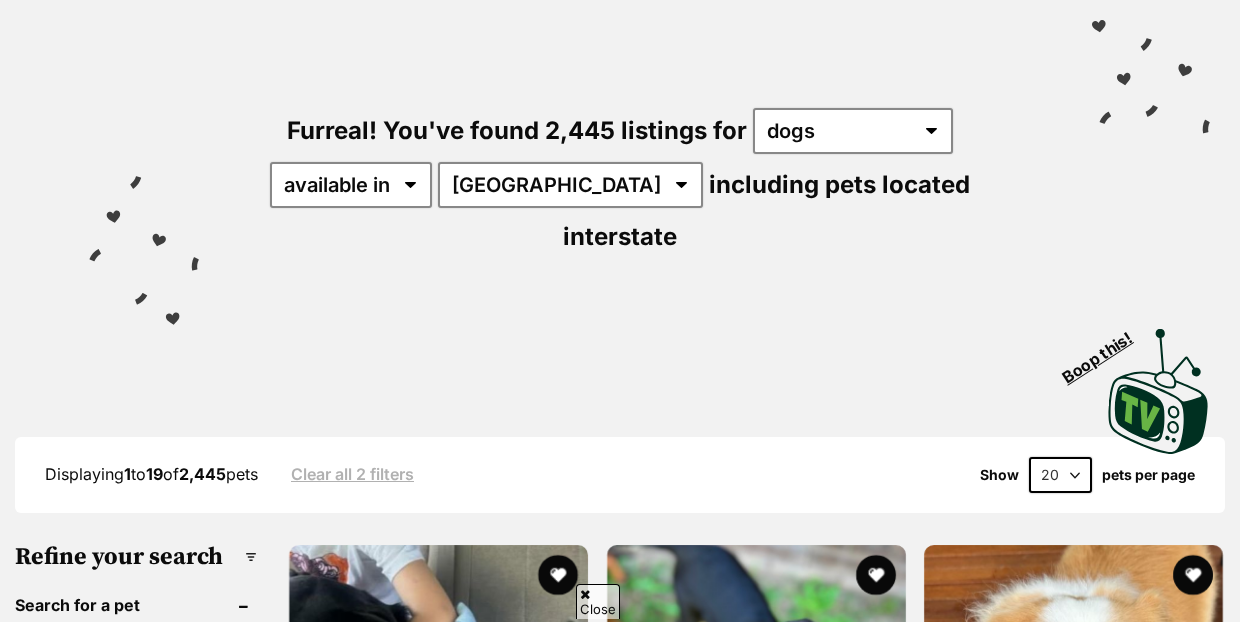 scroll, scrollTop: 197, scrollLeft: 0, axis: vertical 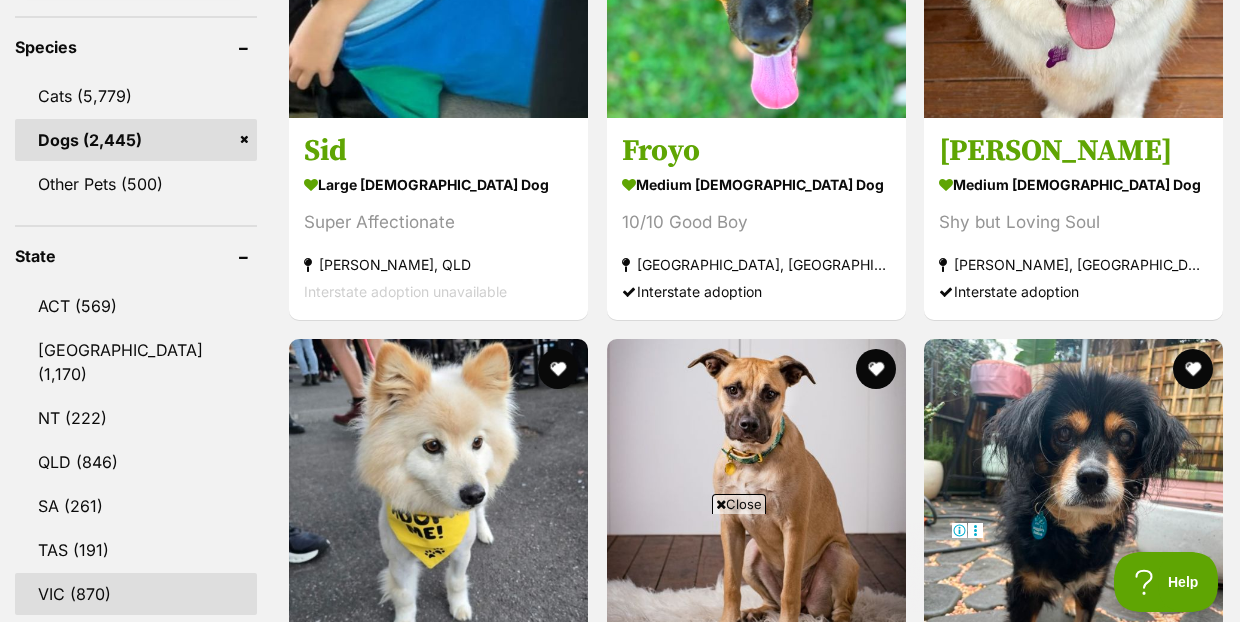 click on "VIC (870)" at bounding box center [136, 594] 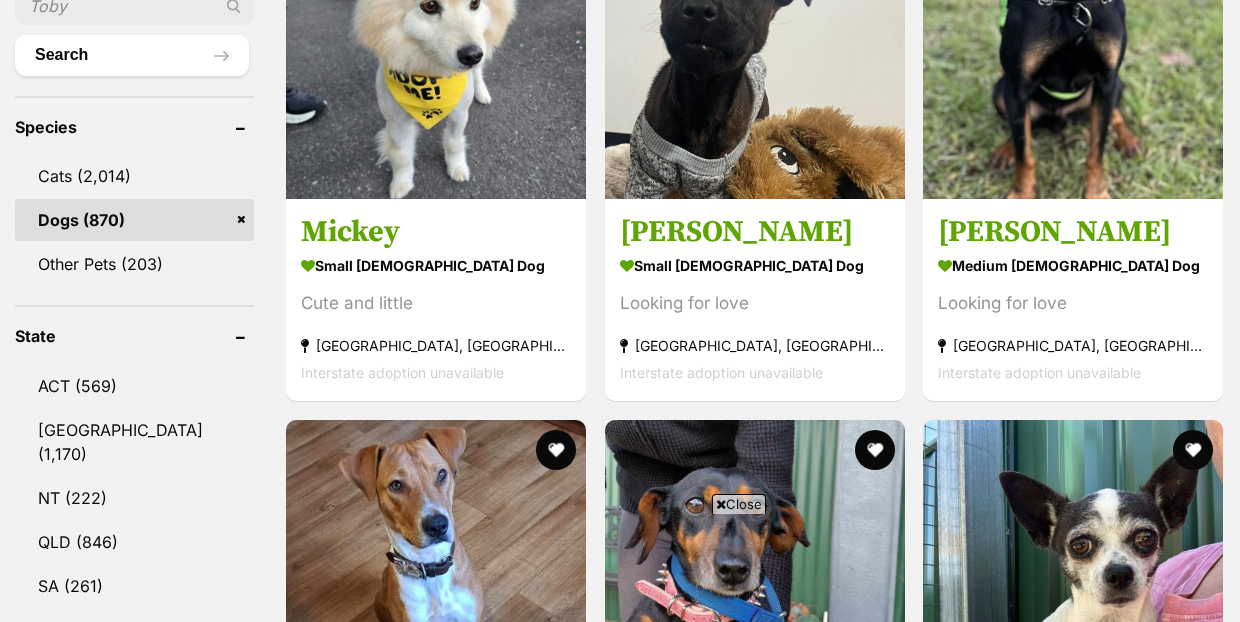 scroll, scrollTop: 1152, scrollLeft: 0, axis: vertical 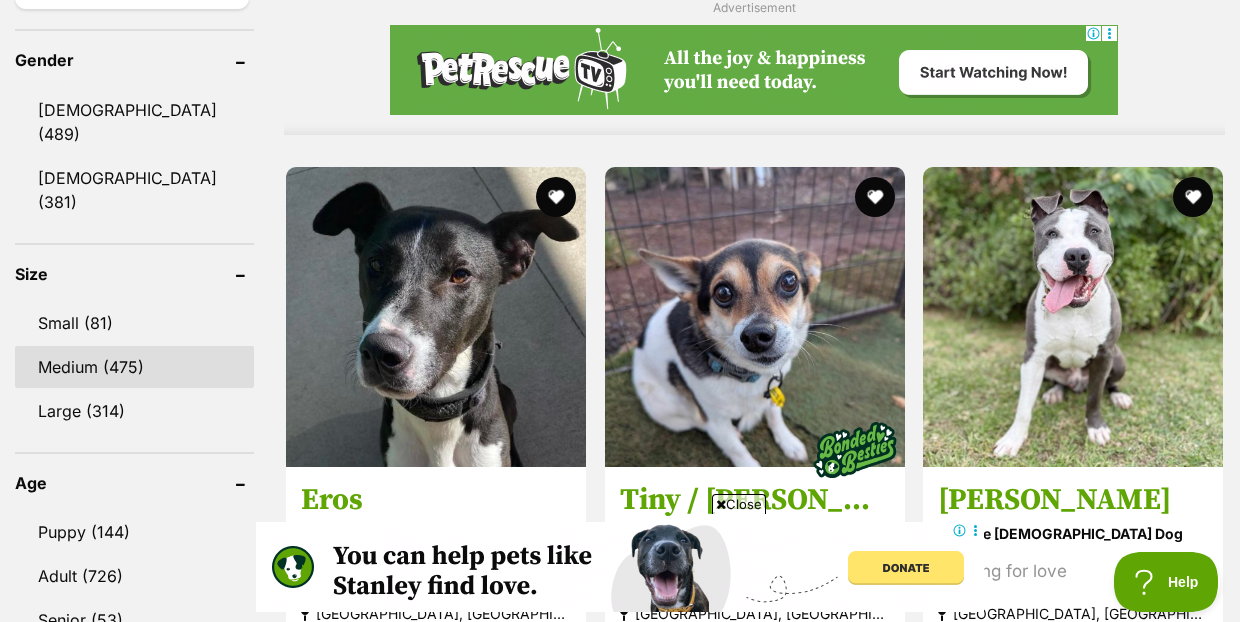 click on "Medium (475)" at bounding box center [134, 367] 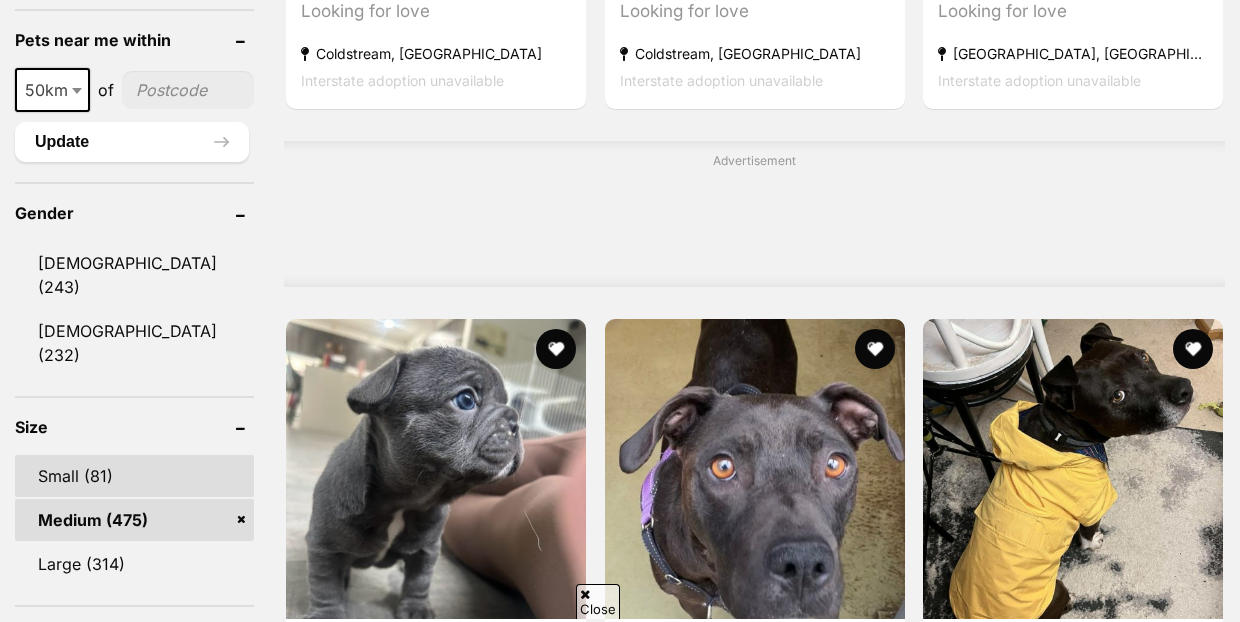scroll, scrollTop: 1656, scrollLeft: 0, axis: vertical 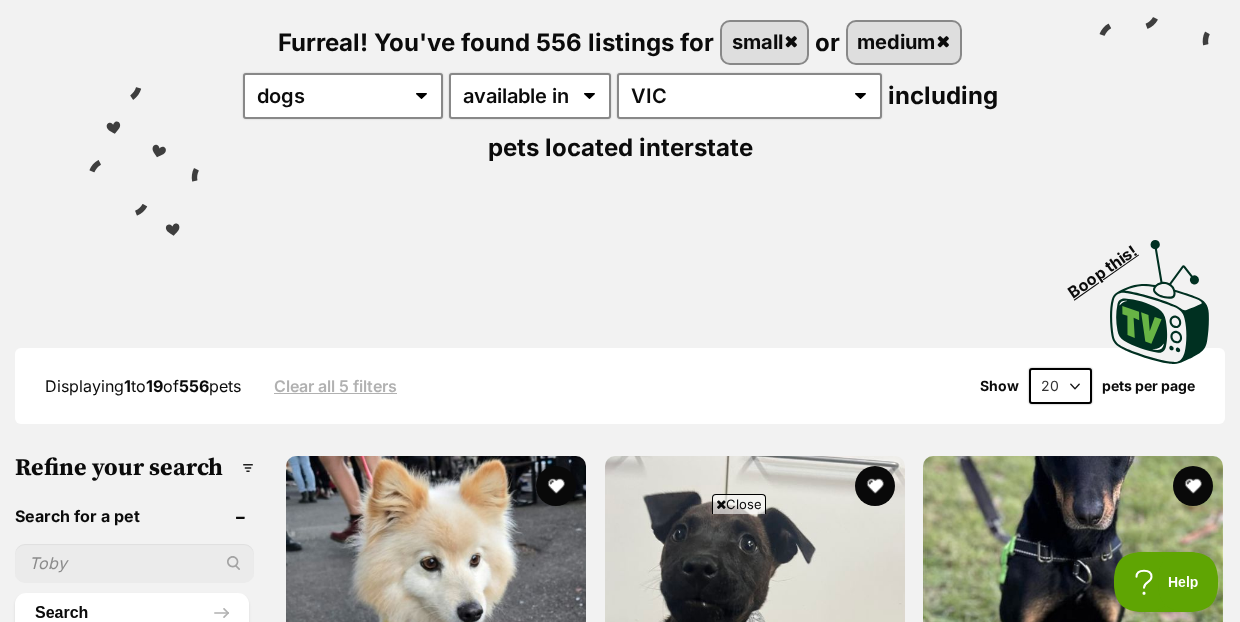 select on "60" 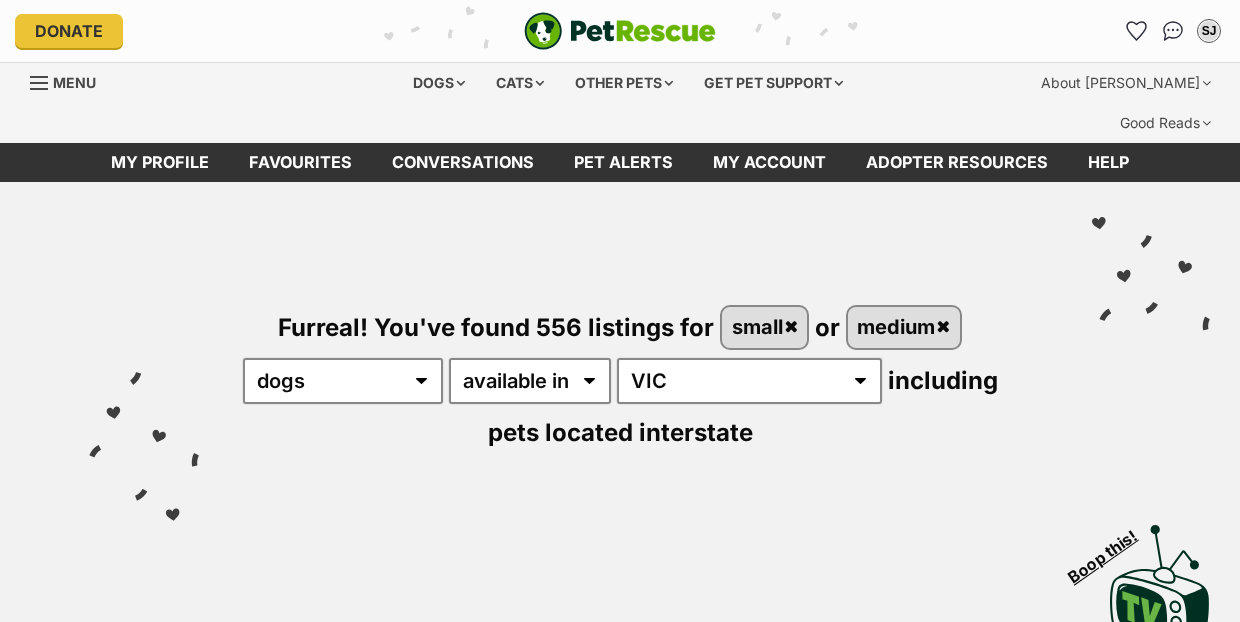 scroll, scrollTop: 0, scrollLeft: 0, axis: both 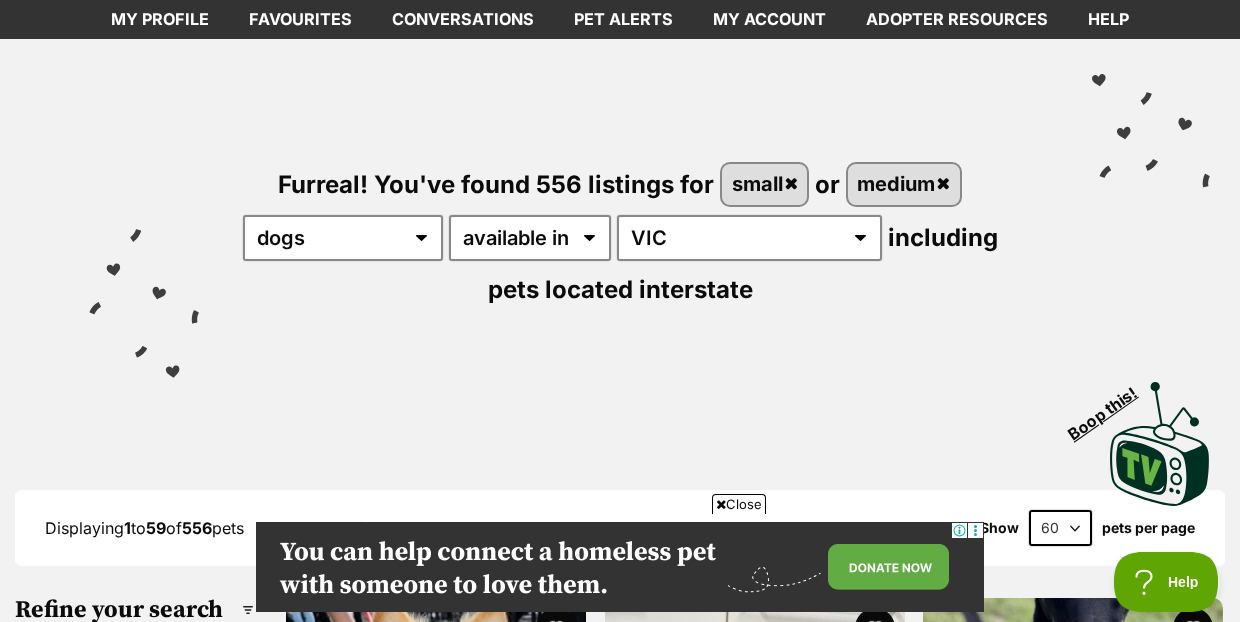 click on "Close" at bounding box center (739, 504) 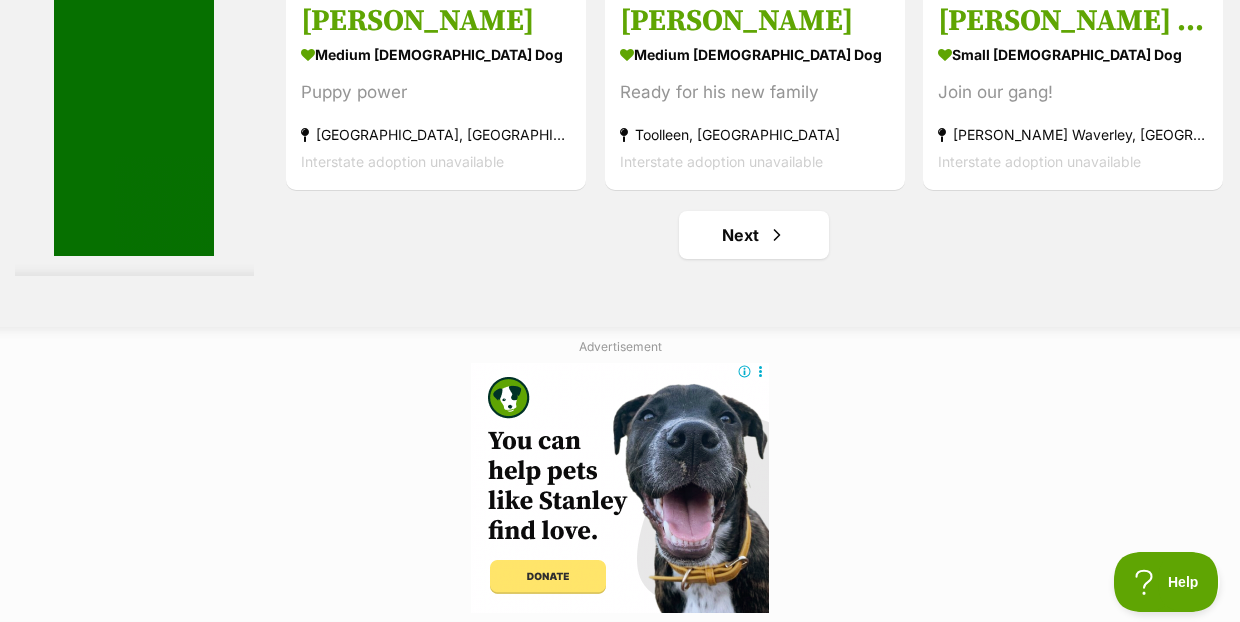 scroll, scrollTop: 12678, scrollLeft: 0, axis: vertical 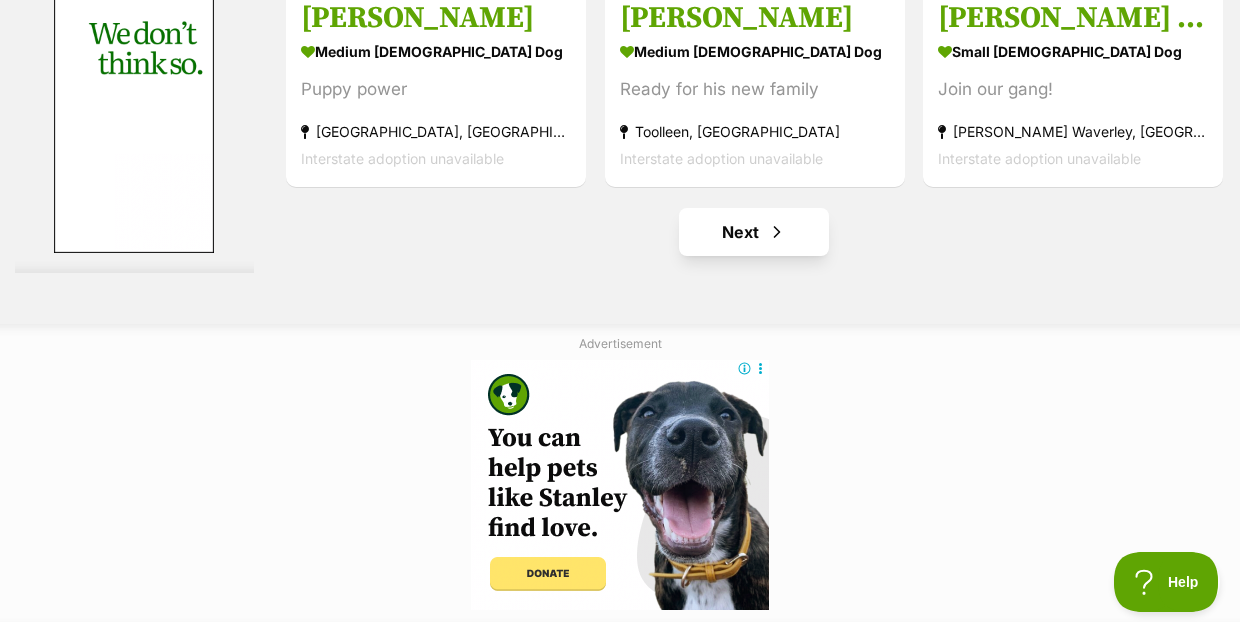 click on "Next" at bounding box center [754, 232] 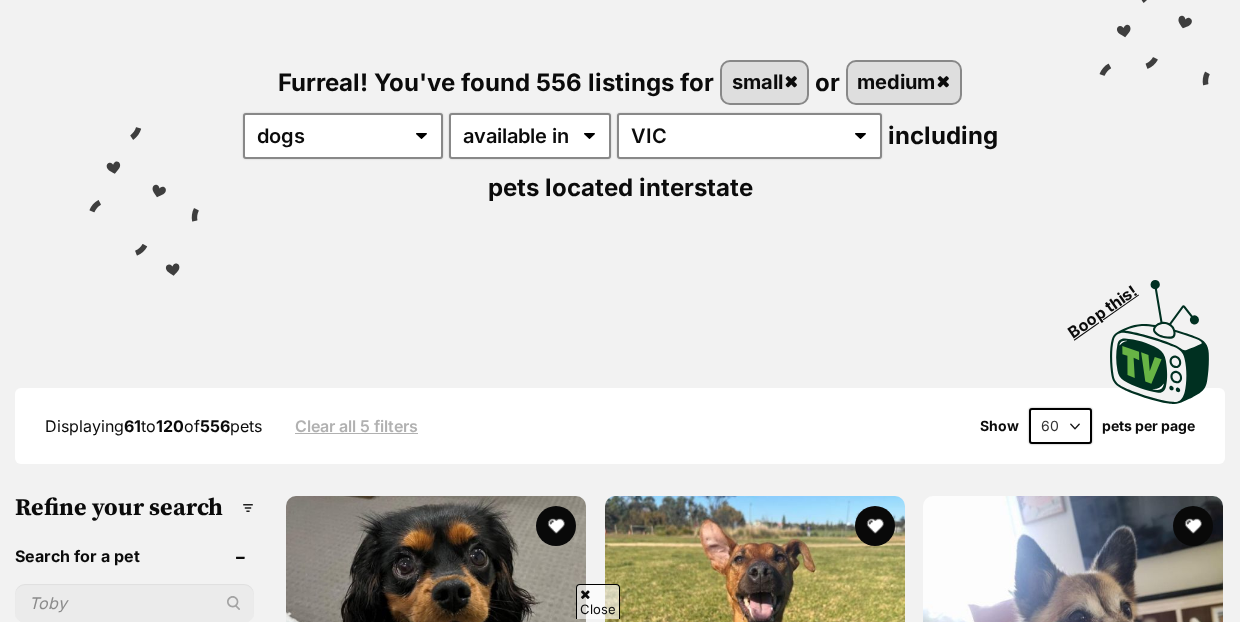 scroll, scrollTop: 245, scrollLeft: 0, axis: vertical 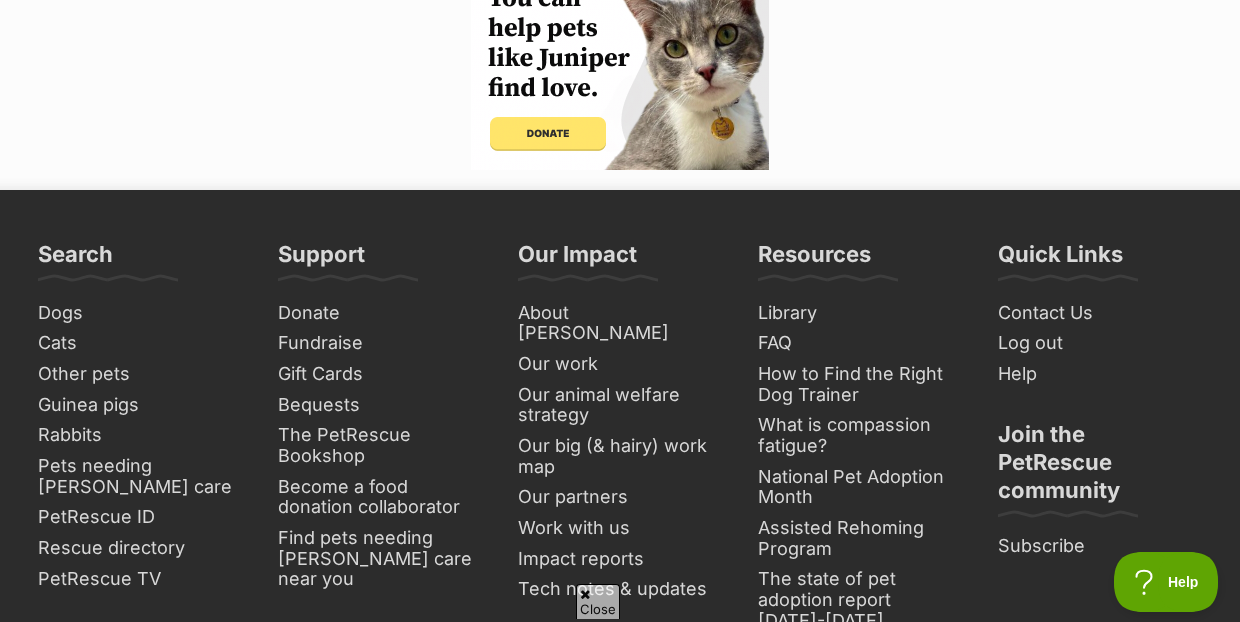 click on "Next" at bounding box center (835, -209) 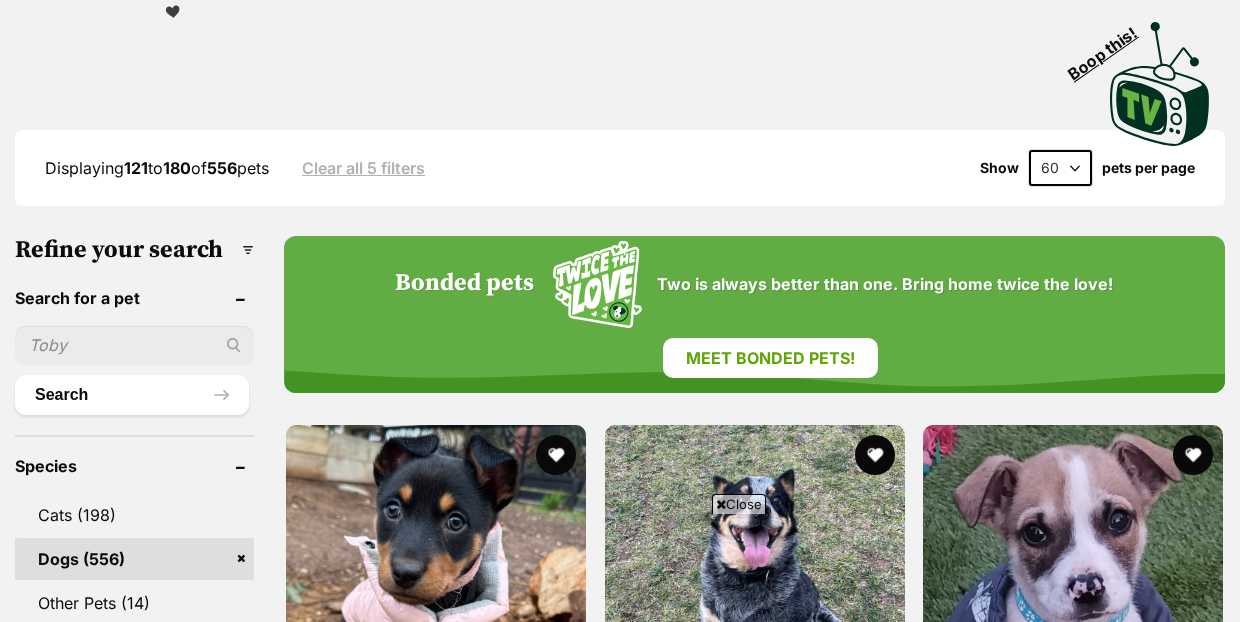 scroll, scrollTop: 1292, scrollLeft: 0, axis: vertical 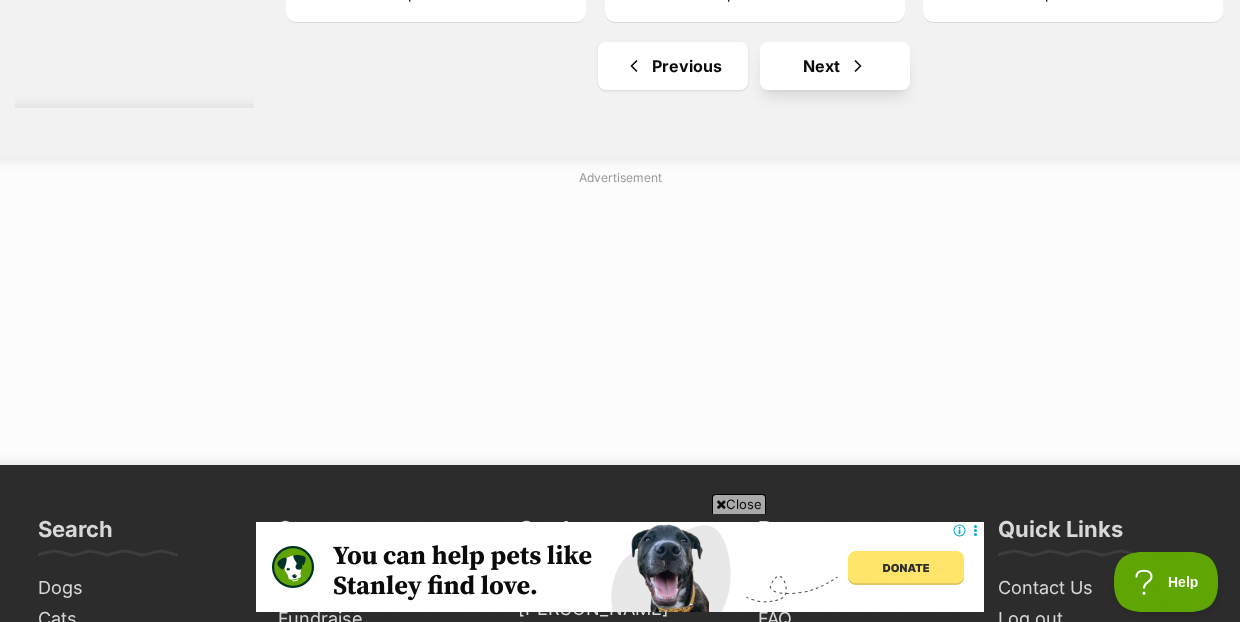 click on "Next" at bounding box center (835, 66) 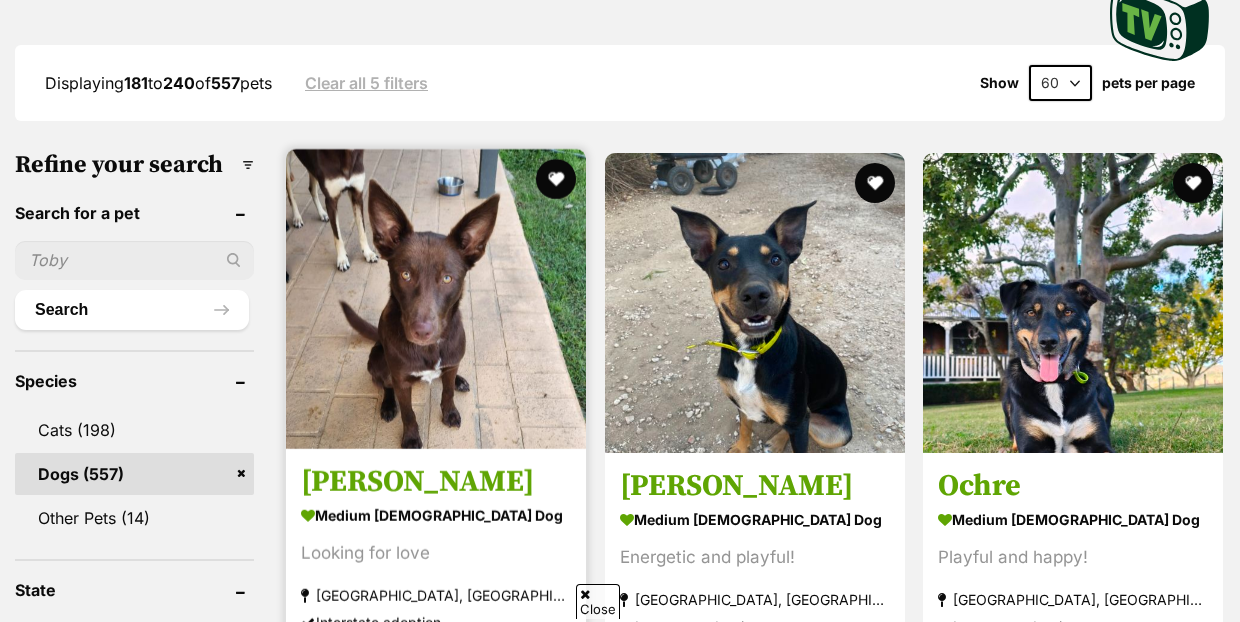 scroll, scrollTop: 588, scrollLeft: 0, axis: vertical 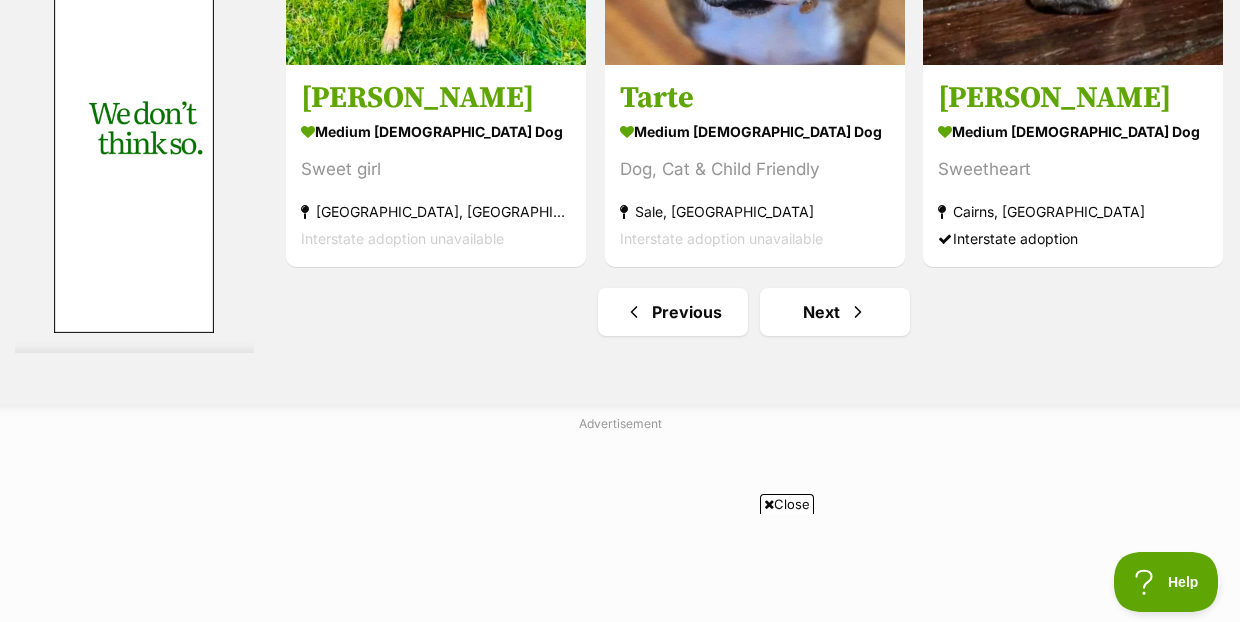 click on "Close" at bounding box center (787, 504) 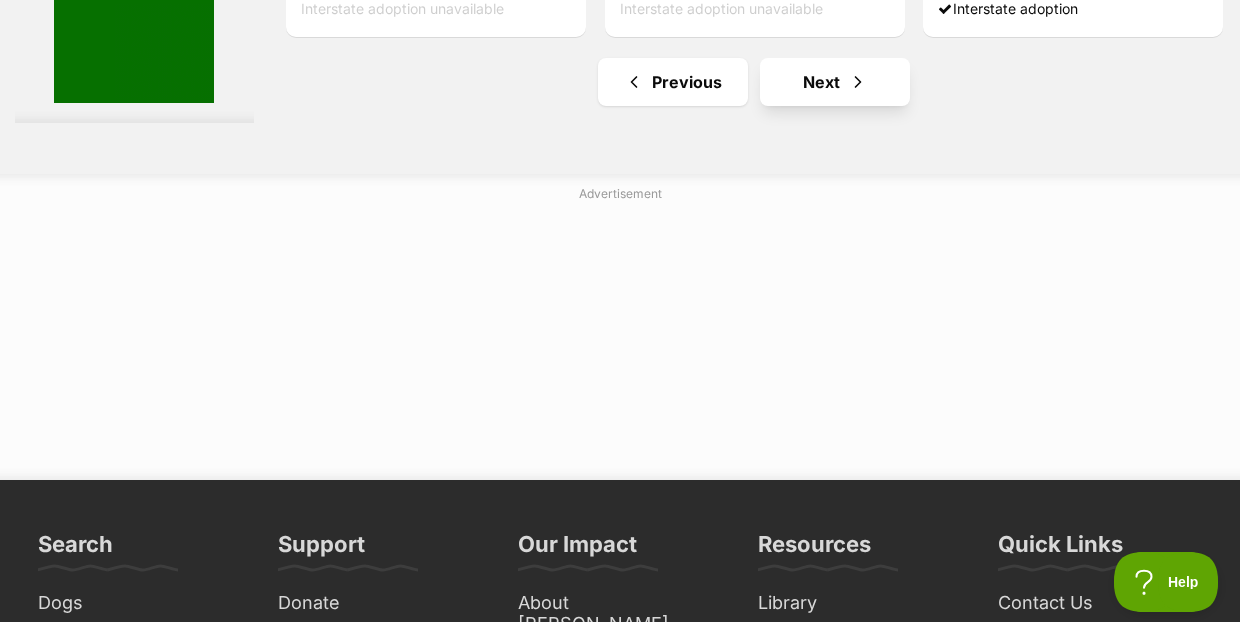 scroll, scrollTop: 12828, scrollLeft: 0, axis: vertical 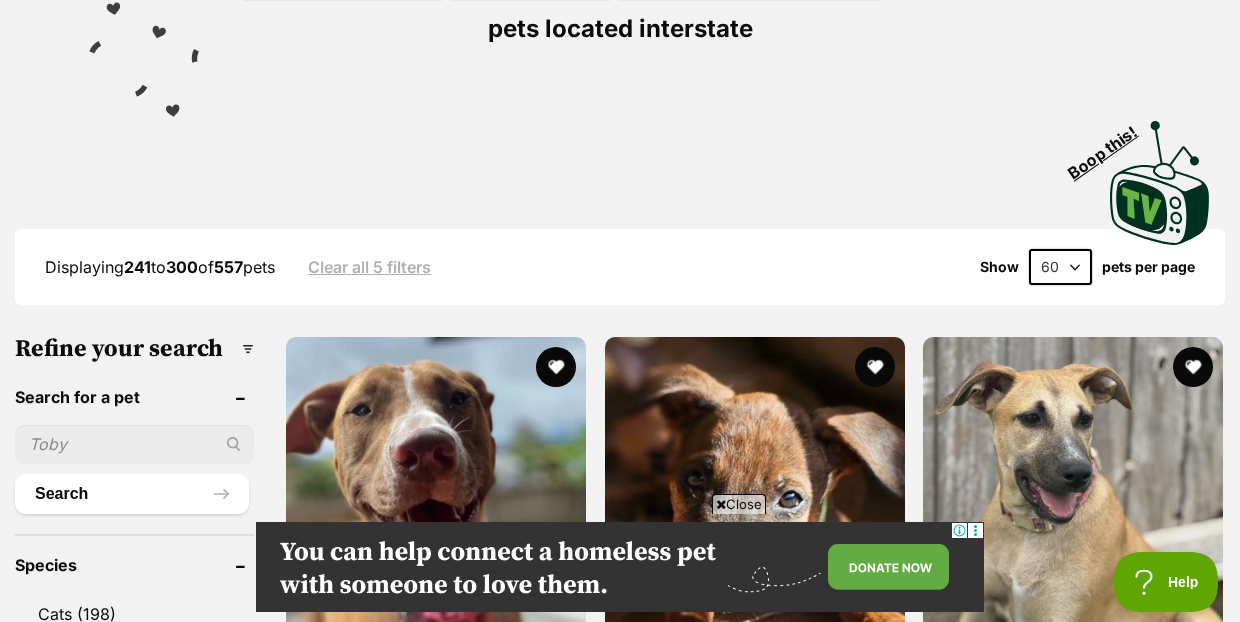 click on "Close" at bounding box center (739, 504) 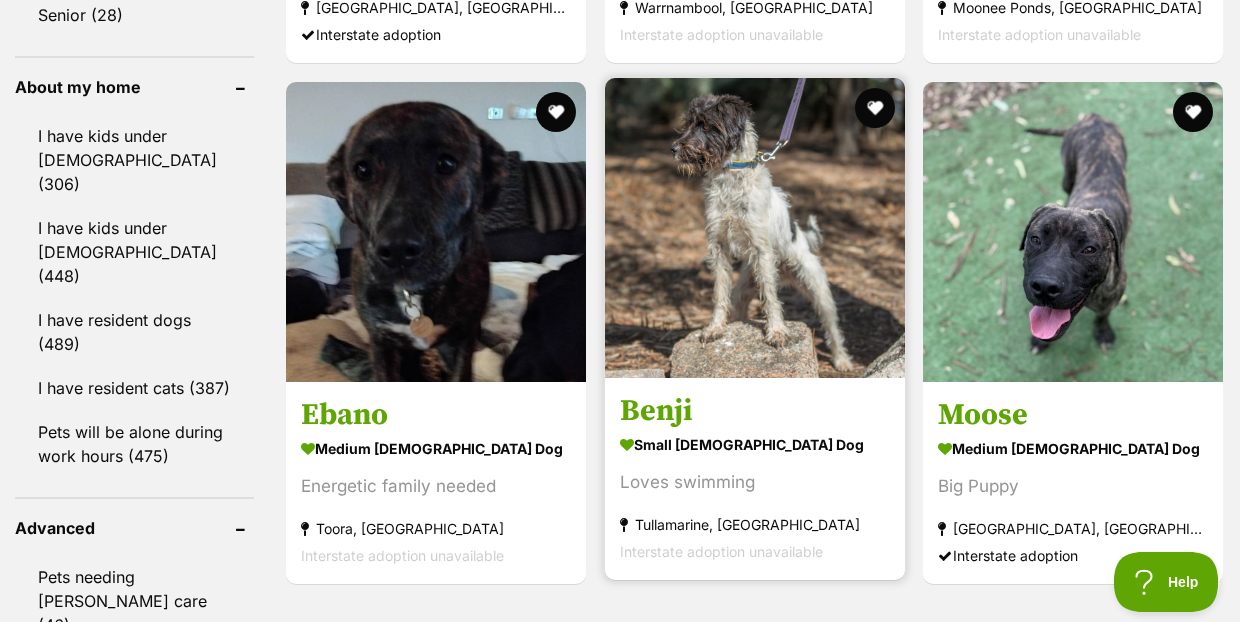 scroll, scrollTop: 2501, scrollLeft: 0, axis: vertical 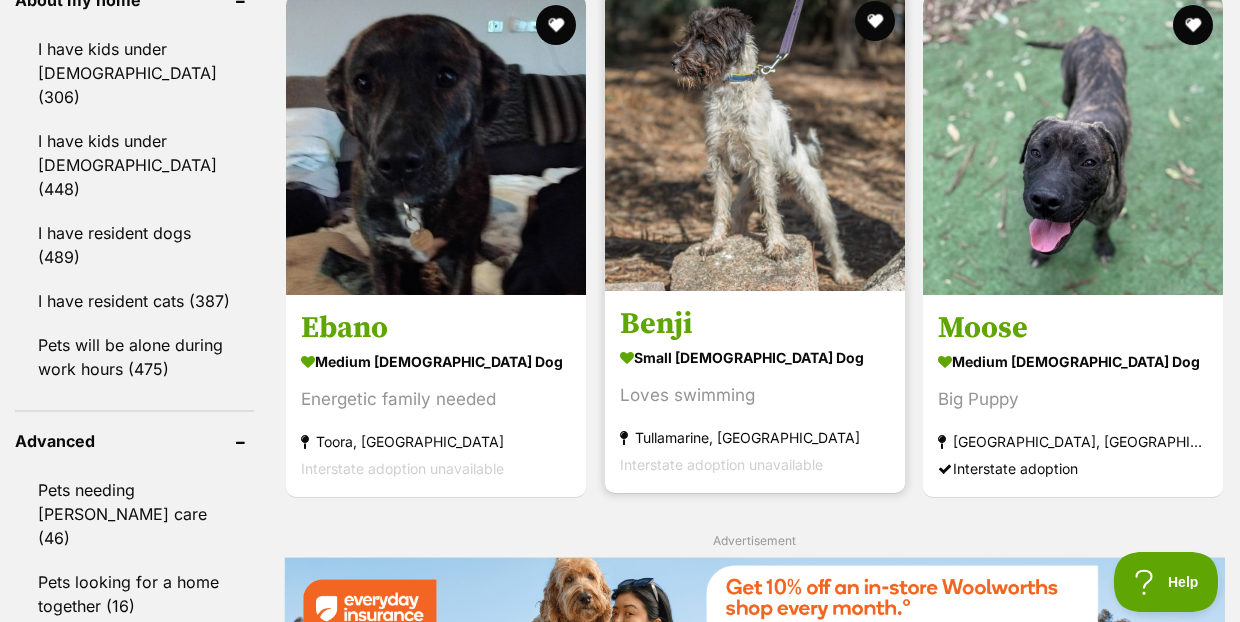 click on "Benji" at bounding box center (755, 324) 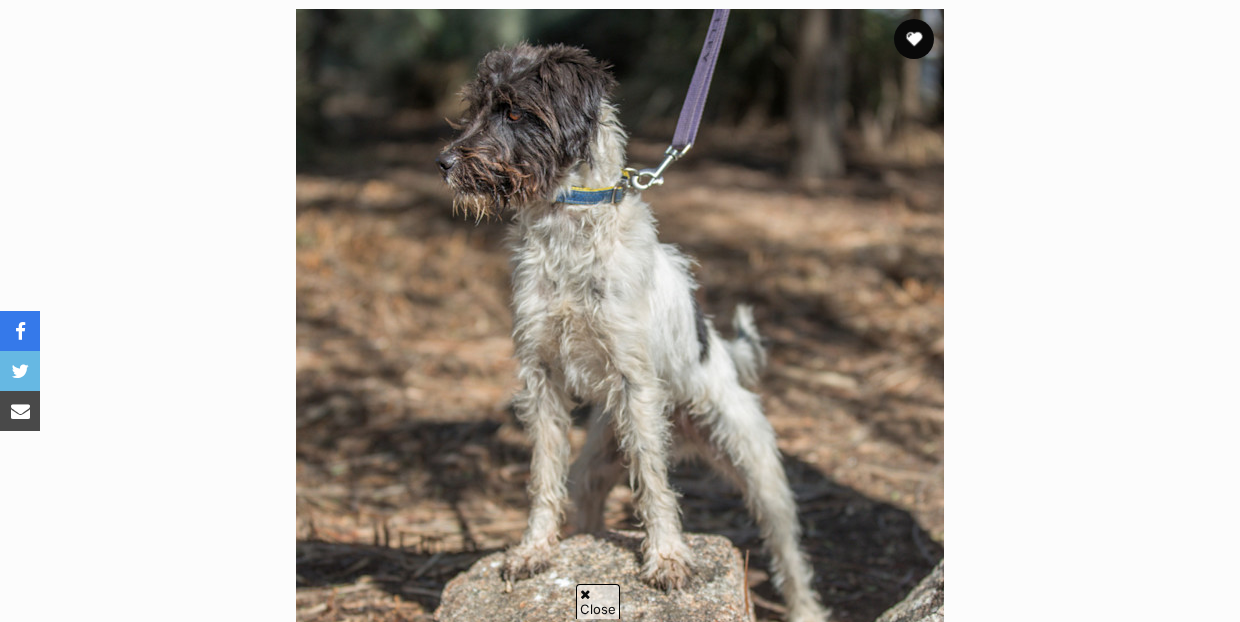 scroll, scrollTop: 465, scrollLeft: 1, axis: both 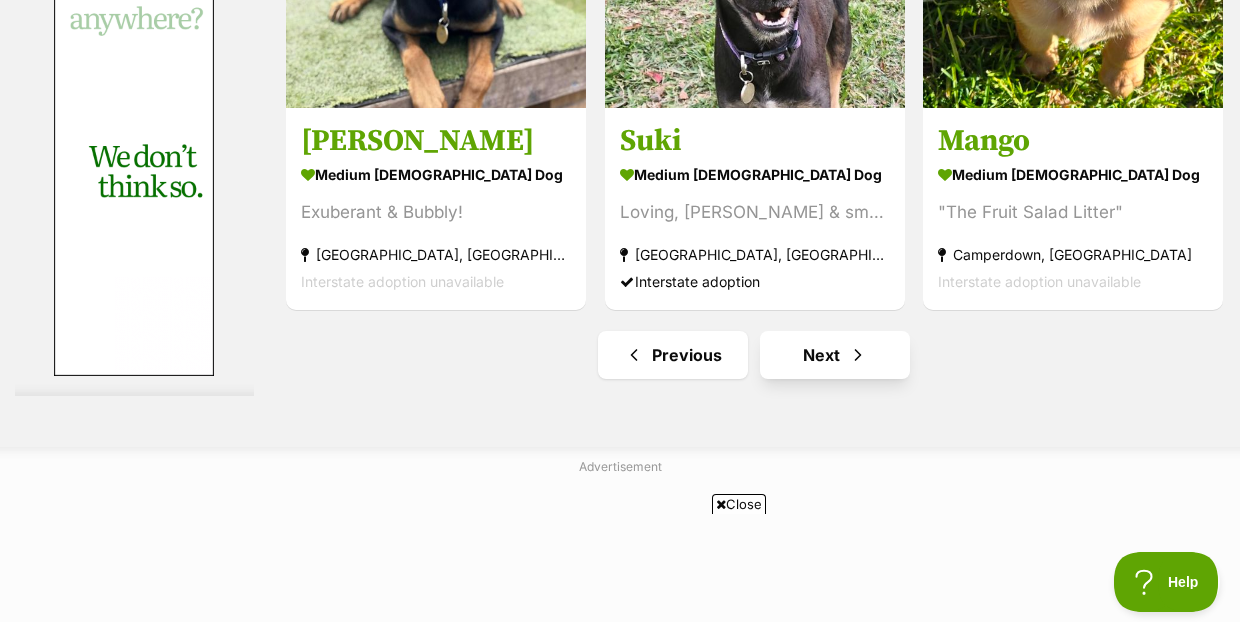 click on "Next" at bounding box center (835, 355) 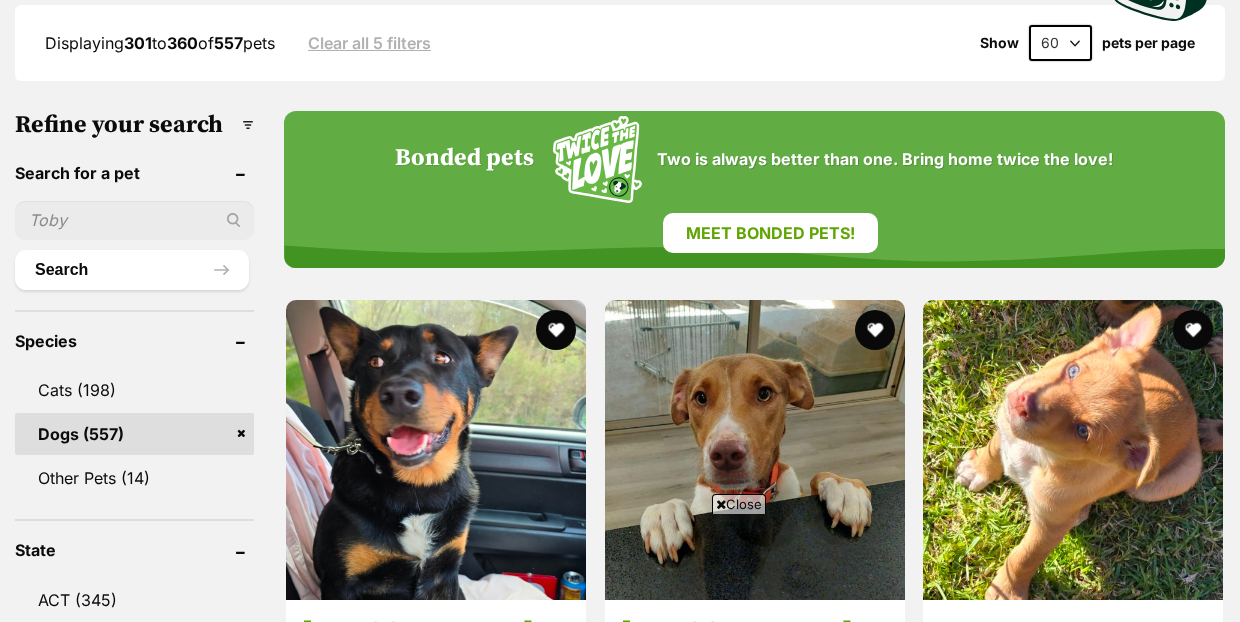 scroll, scrollTop: 875, scrollLeft: 0, axis: vertical 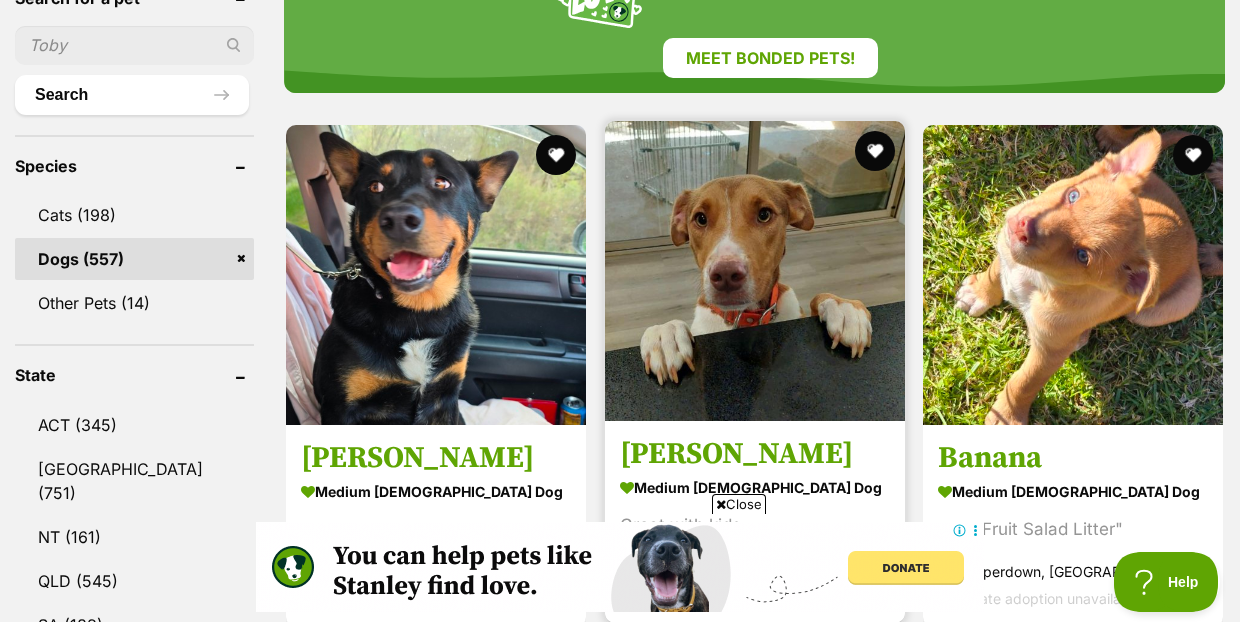 click on "[PERSON_NAME]" at bounding box center (755, 454) 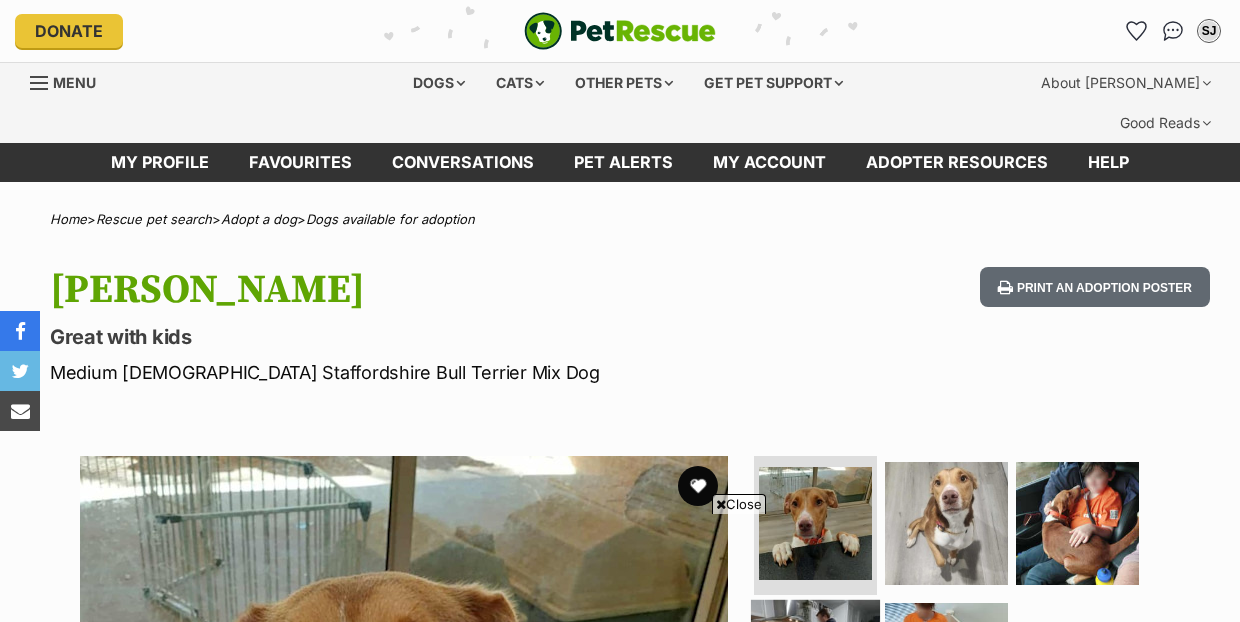 scroll, scrollTop: 266, scrollLeft: 0, axis: vertical 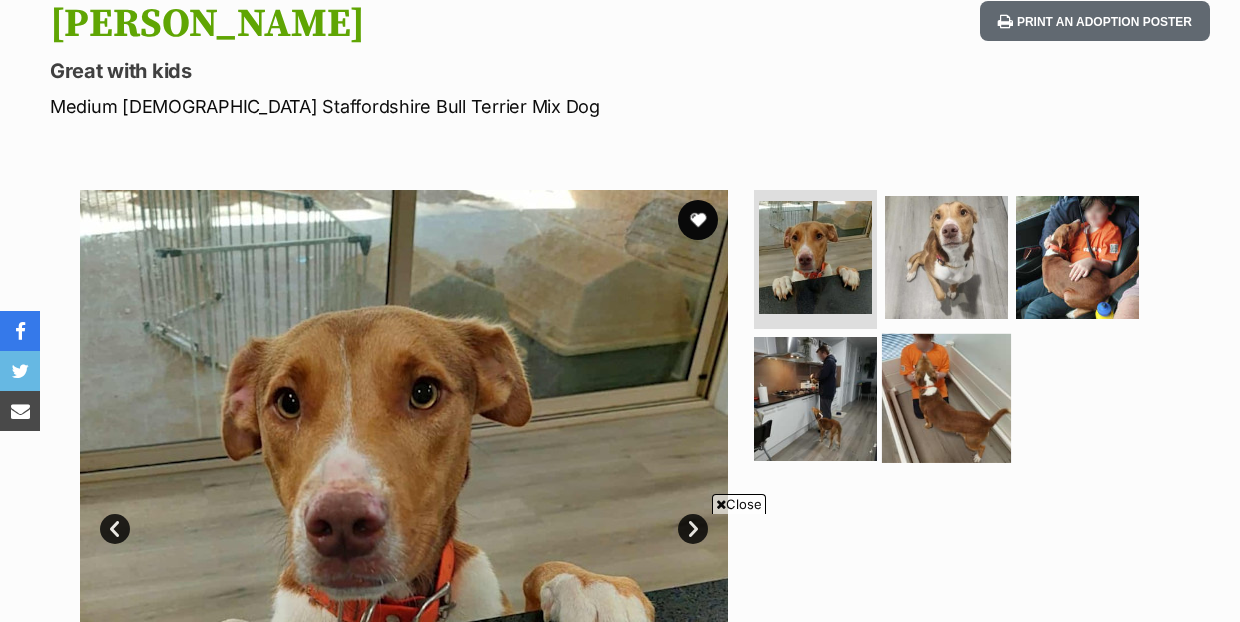 click at bounding box center [946, 398] 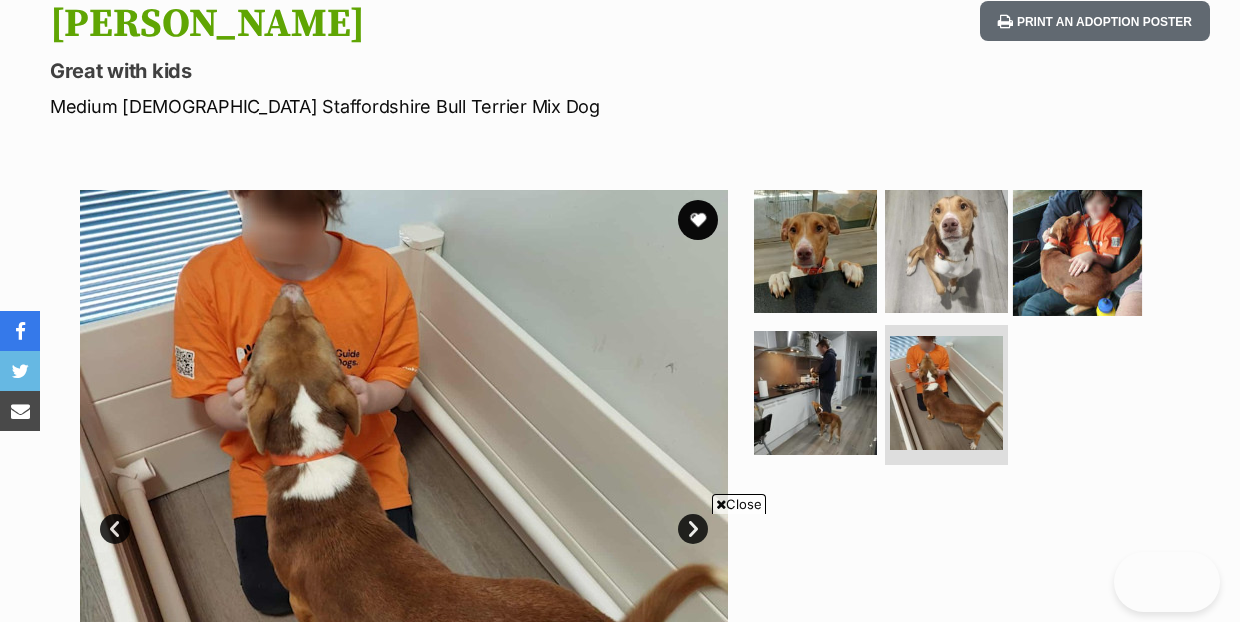scroll, scrollTop: 0, scrollLeft: 0, axis: both 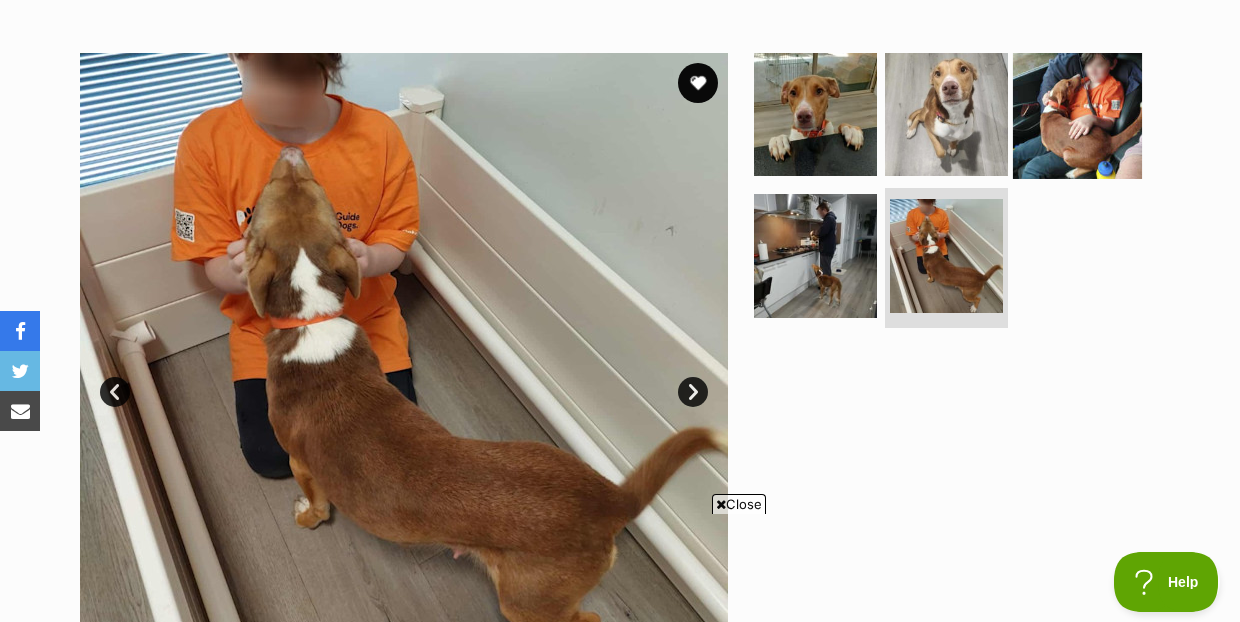 click at bounding box center (1077, 113) 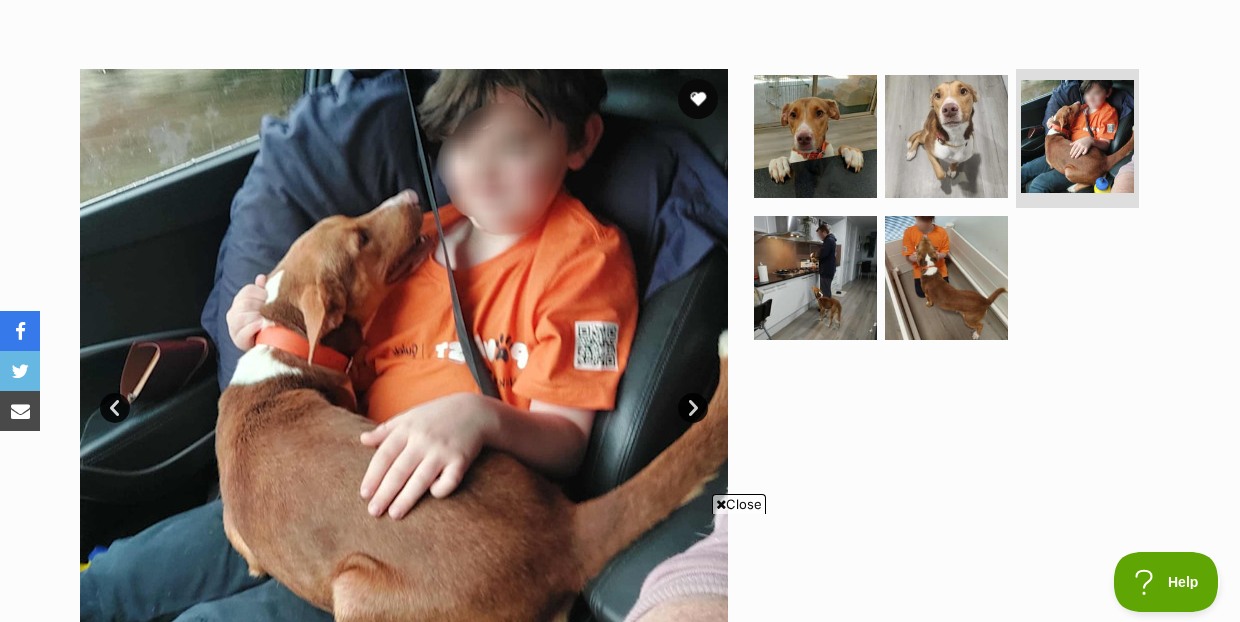 scroll, scrollTop: 390, scrollLeft: 0, axis: vertical 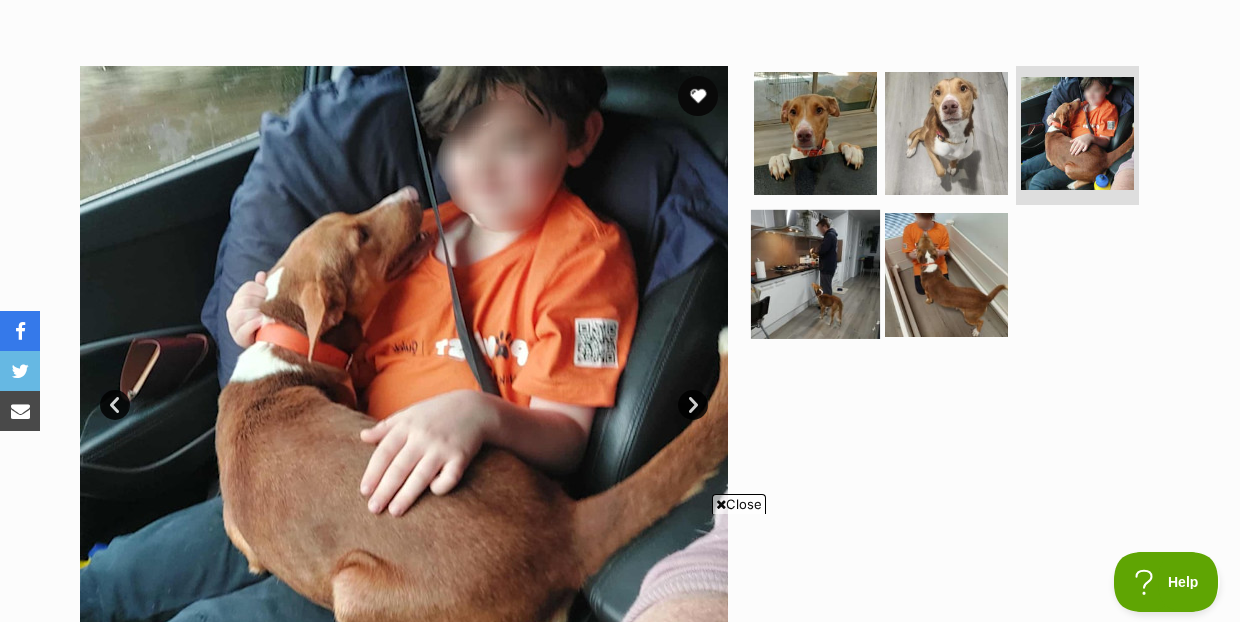 click at bounding box center (815, 274) 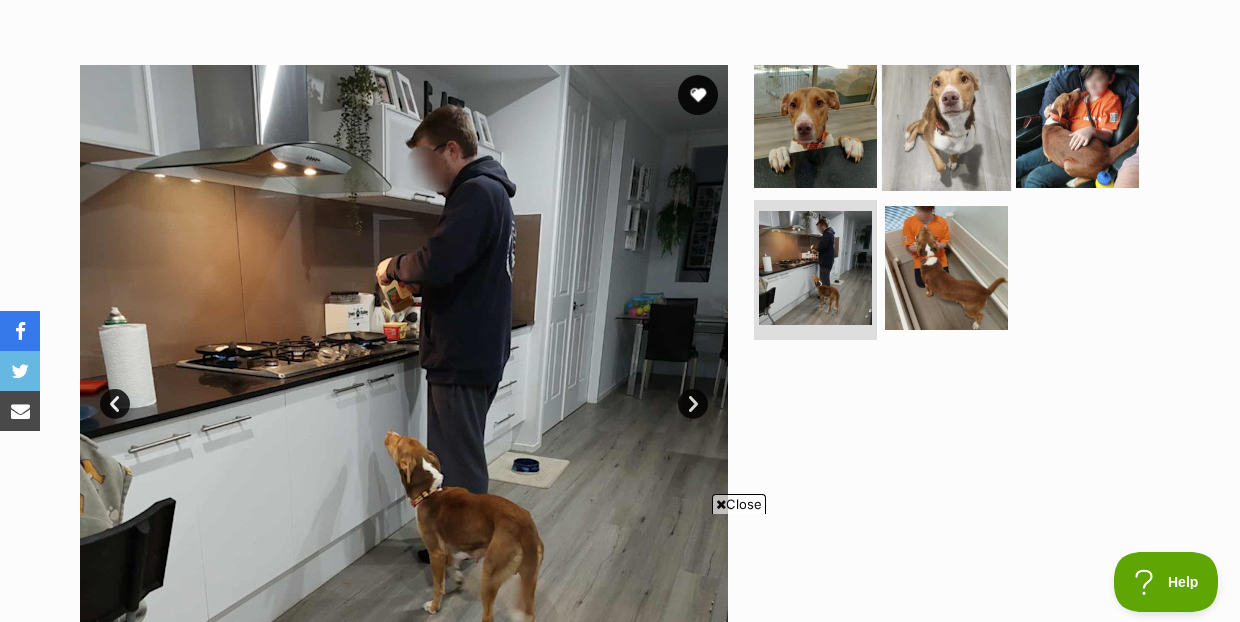 scroll, scrollTop: 0, scrollLeft: 0, axis: both 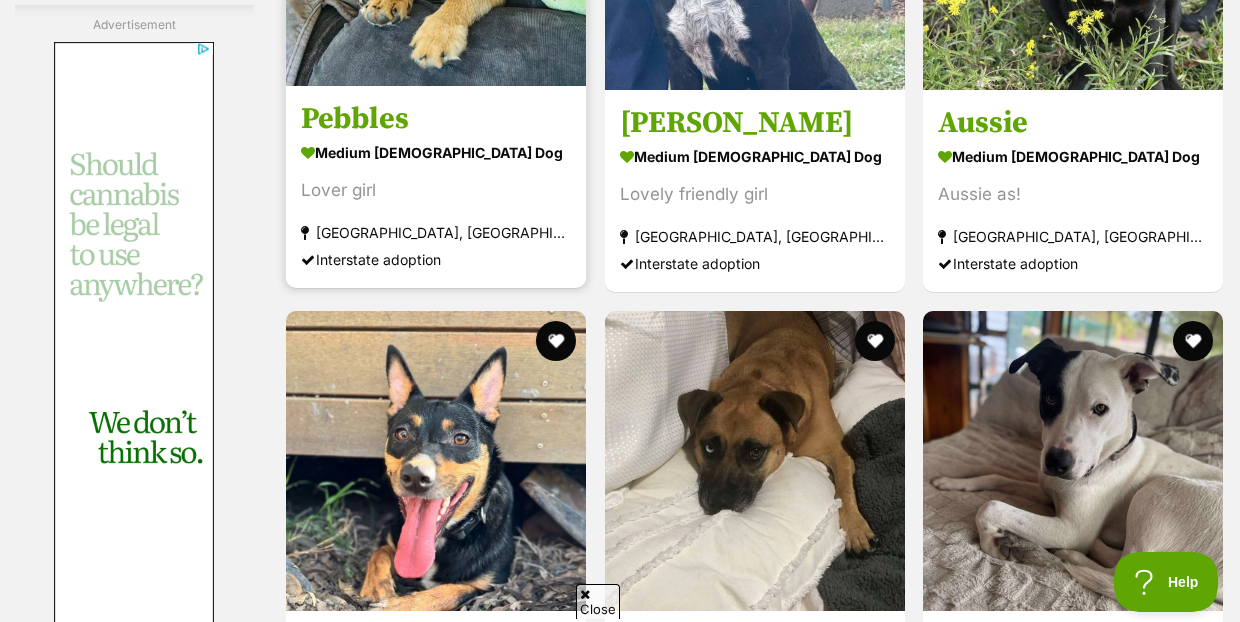 click at bounding box center (436, -64) 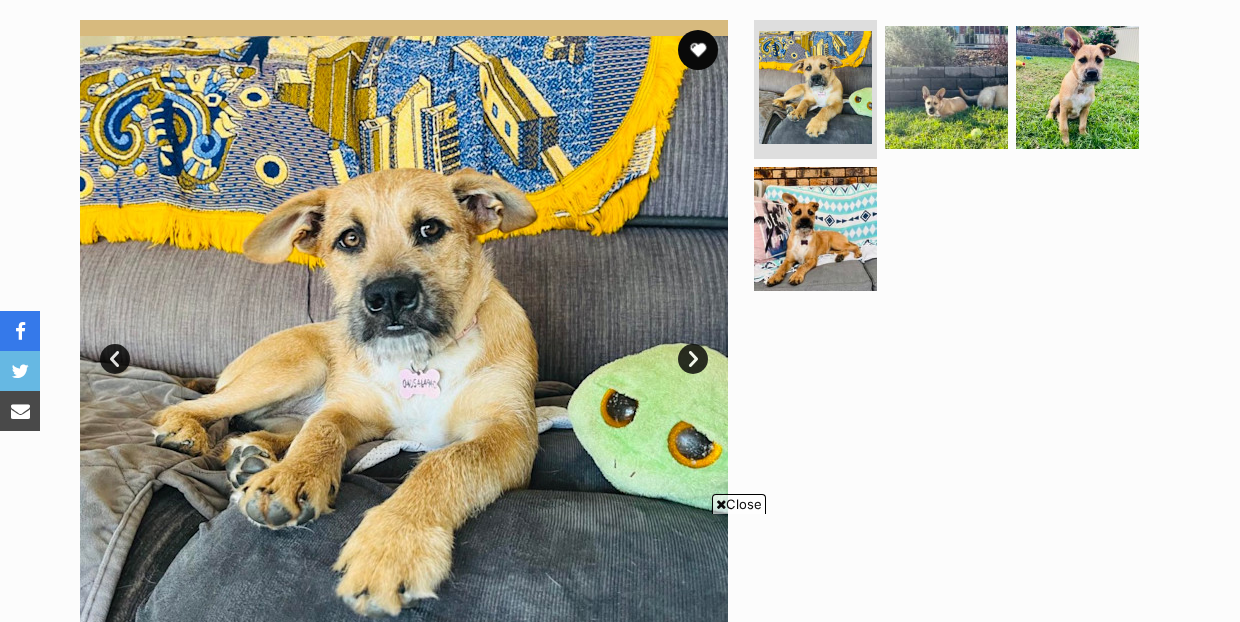 scroll, scrollTop: 436, scrollLeft: 0, axis: vertical 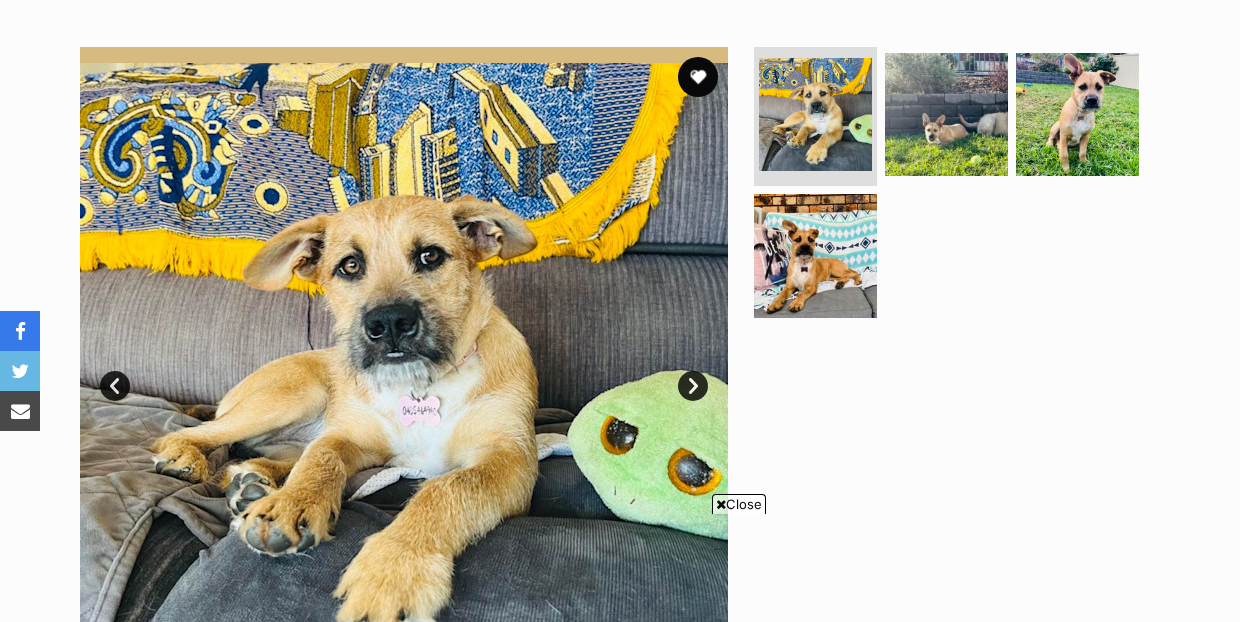 click on "Next" at bounding box center [693, 386] 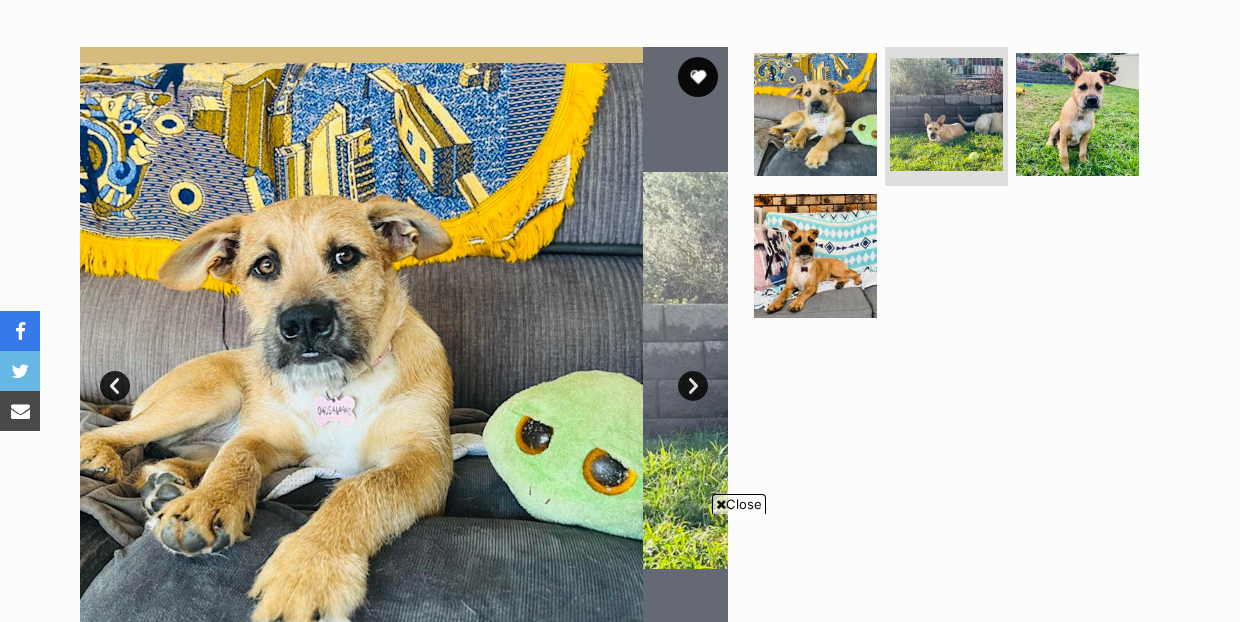 scroll, scrollTop: 0, scrollLeft: 0, axis: both 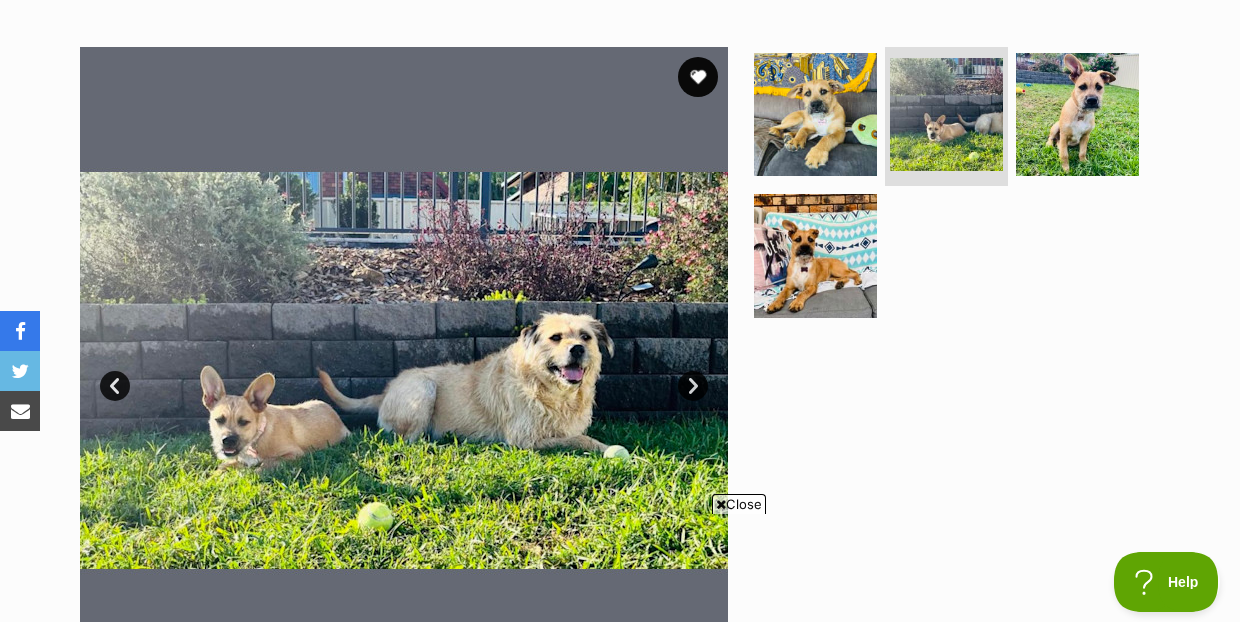click on "Next" at bounding box center (693, 386) 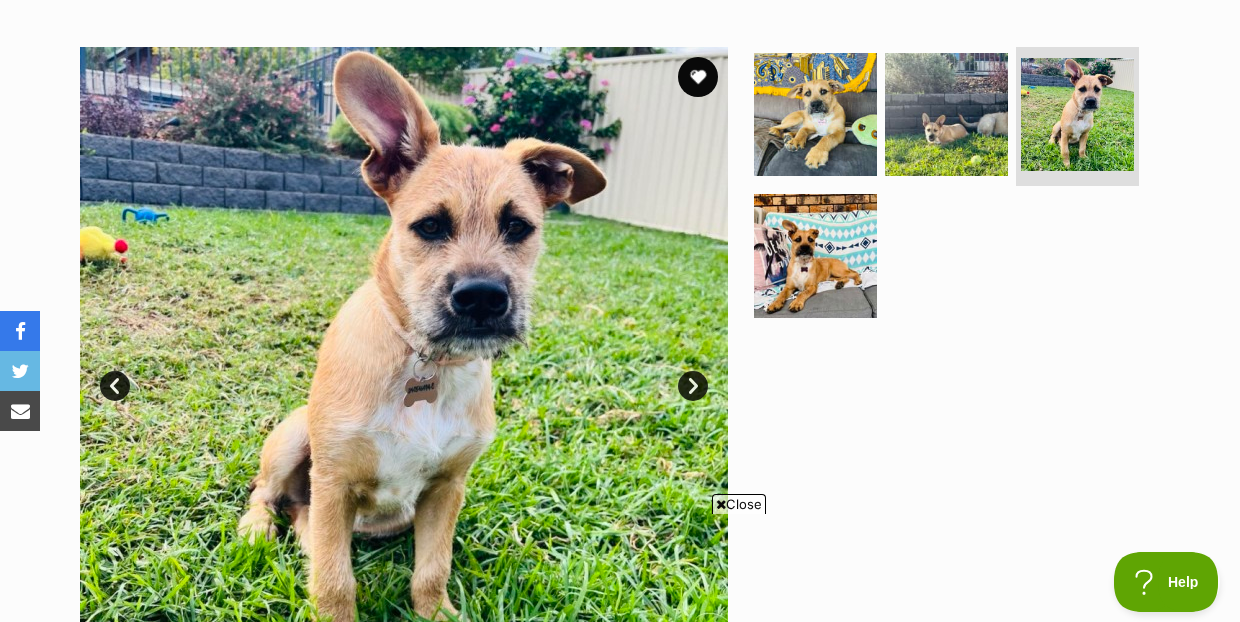 click on "Next" at bounding box center [693, 386] 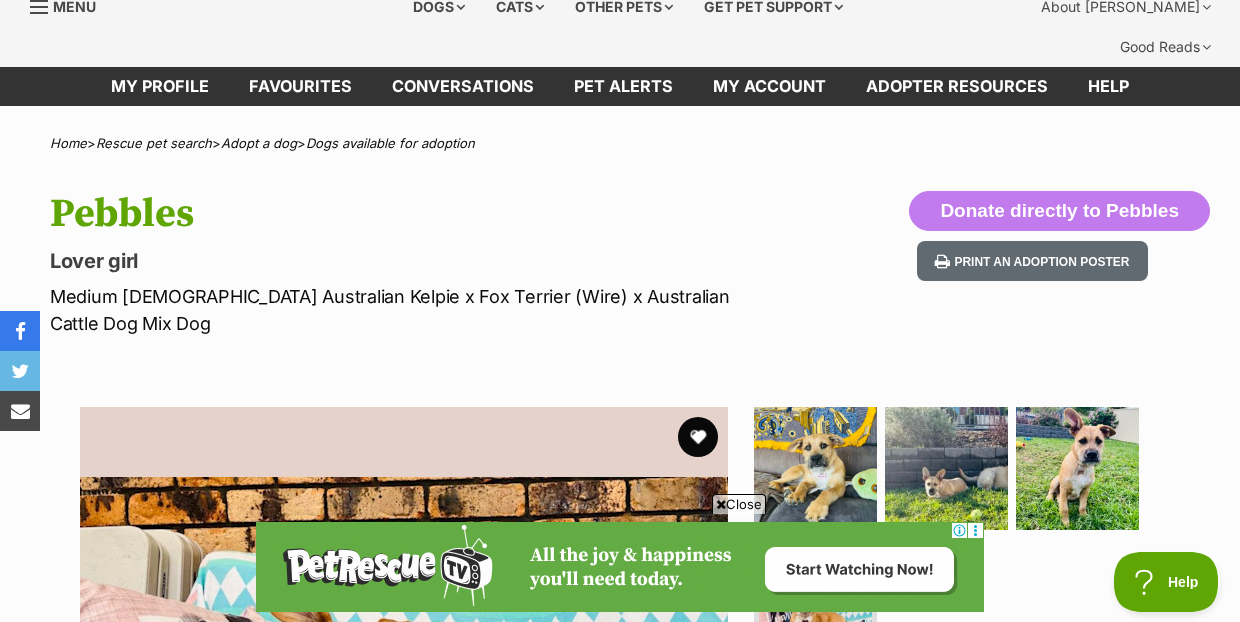 scroll, scrollTop: 78, scrollLeft: 0, axis: vertical 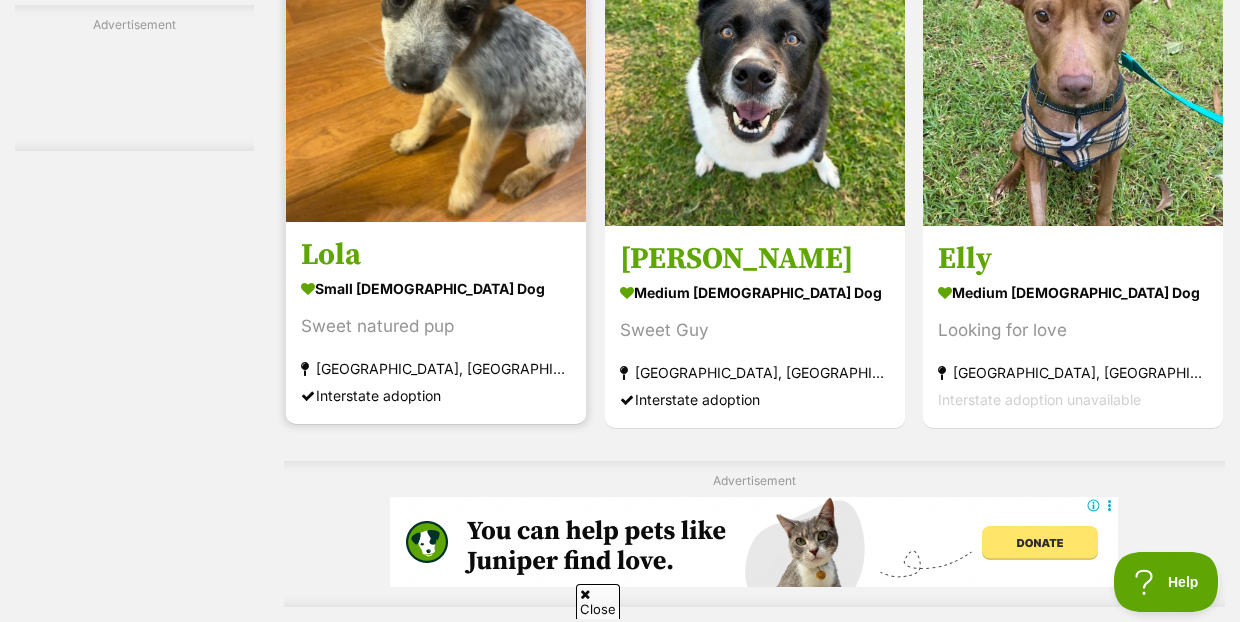 click at bounding box center (436, 72) 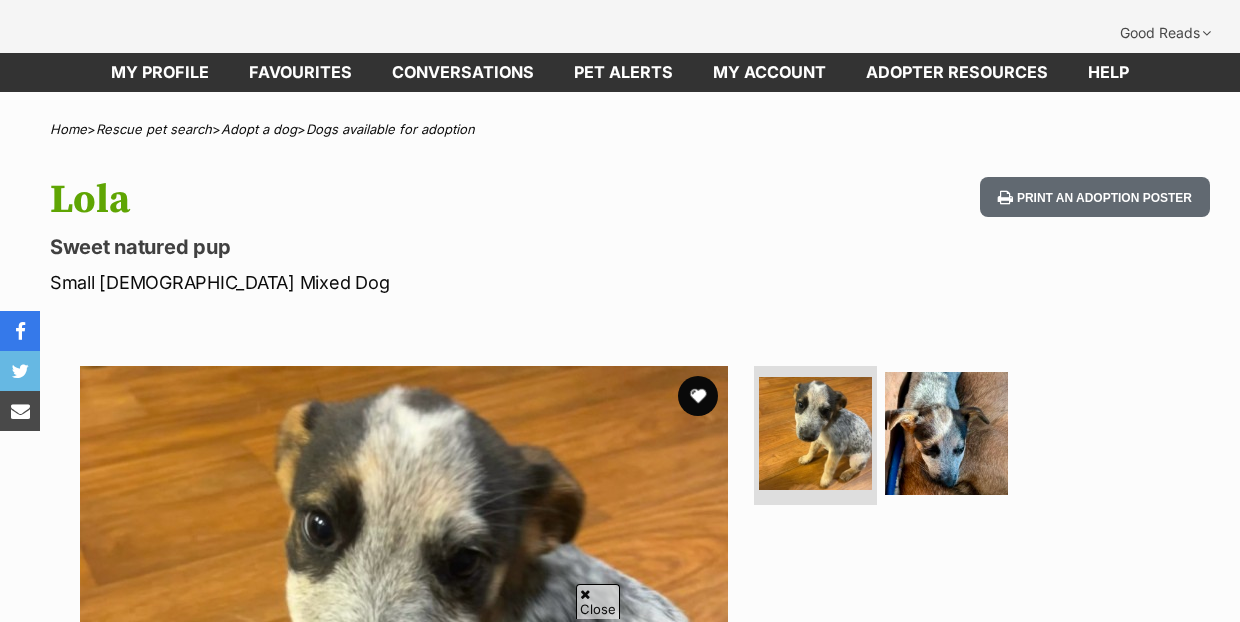 scroll, scrollTop: 90, scrollLeft: 0, axis: vertical 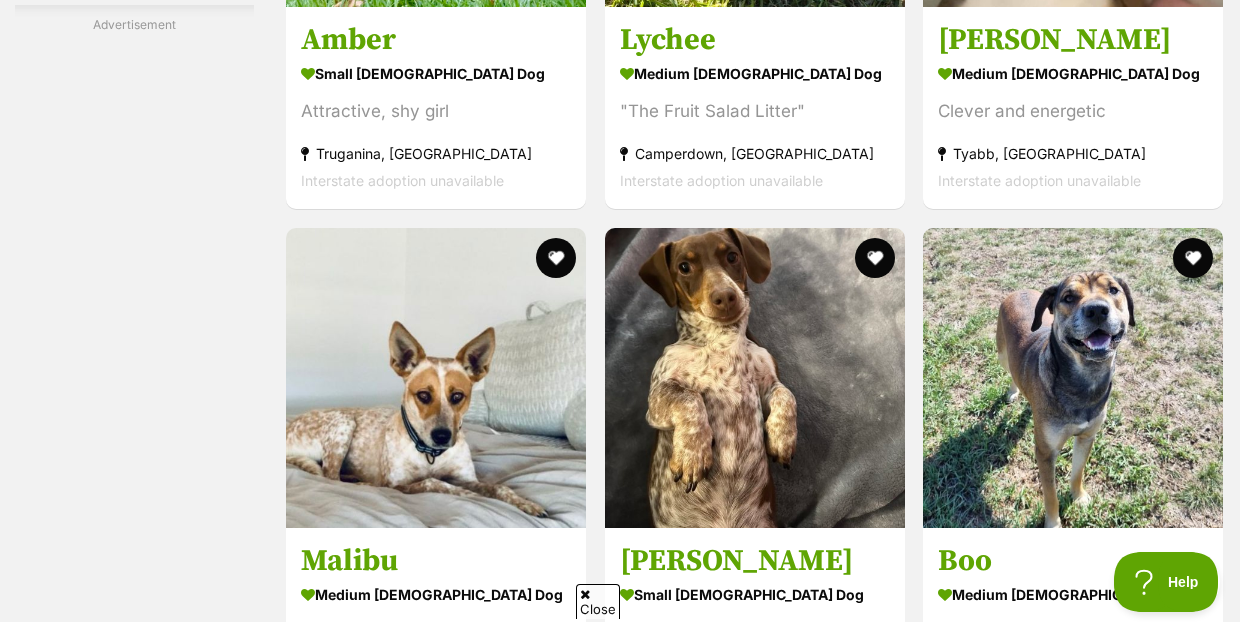 click on "Next" at bounding box center (835, 2007) 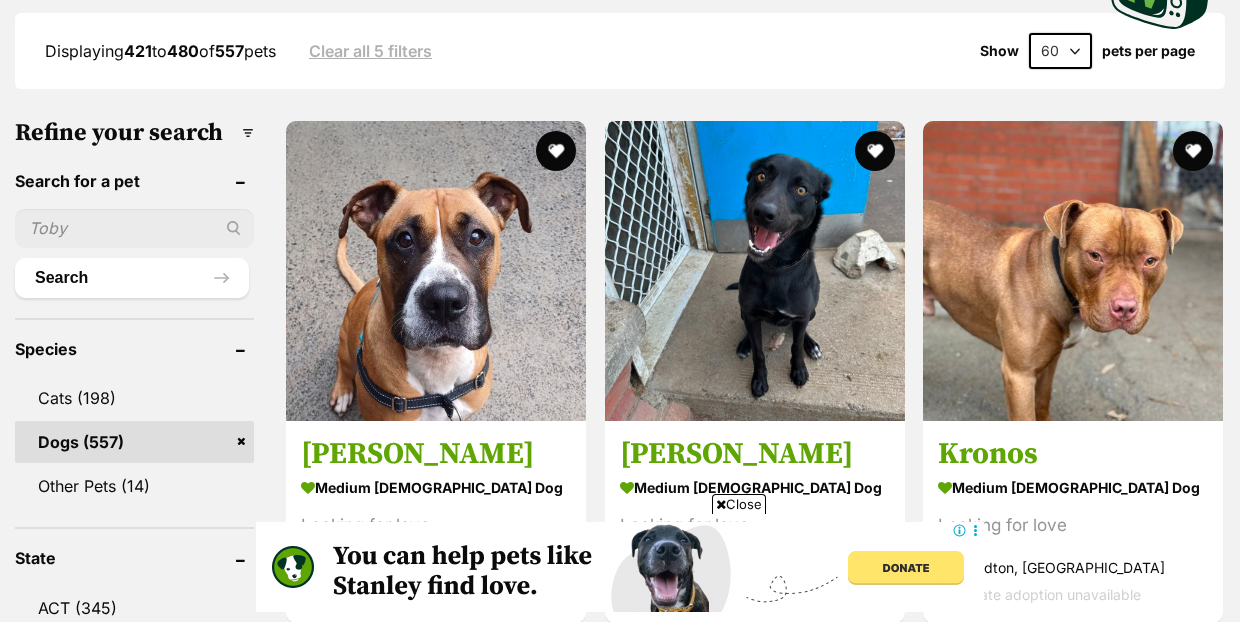 scroll, scrollTop: 0, scrollLeft: 0, axis: both 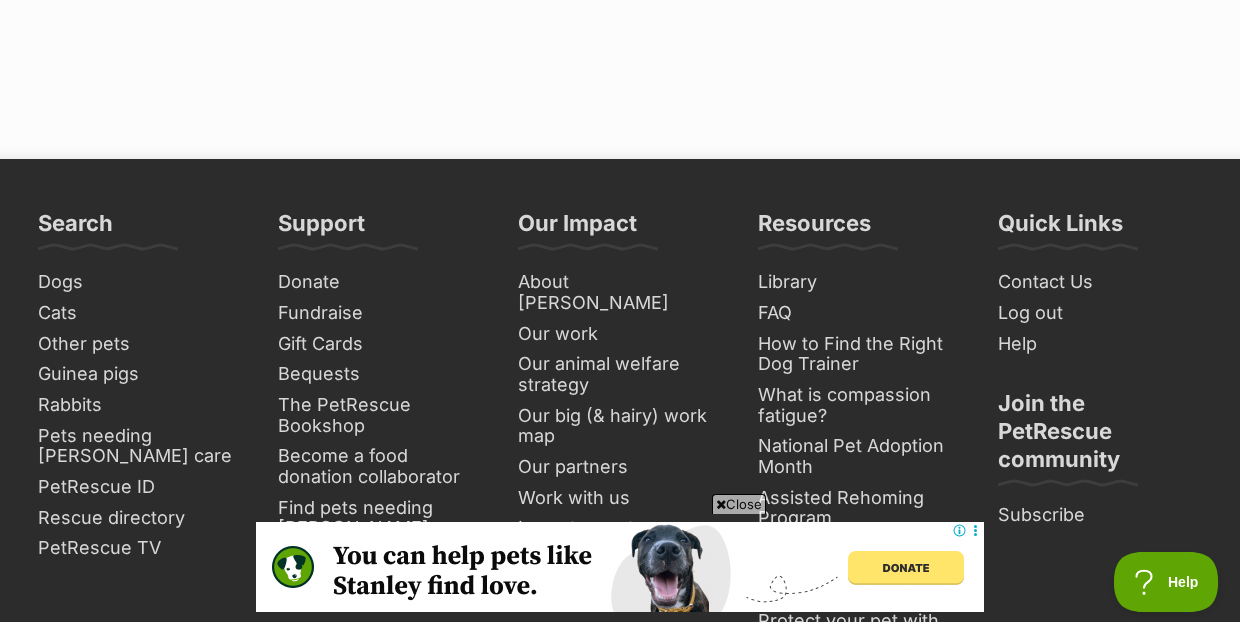 click on "Next" at bounding box center [835, -240] 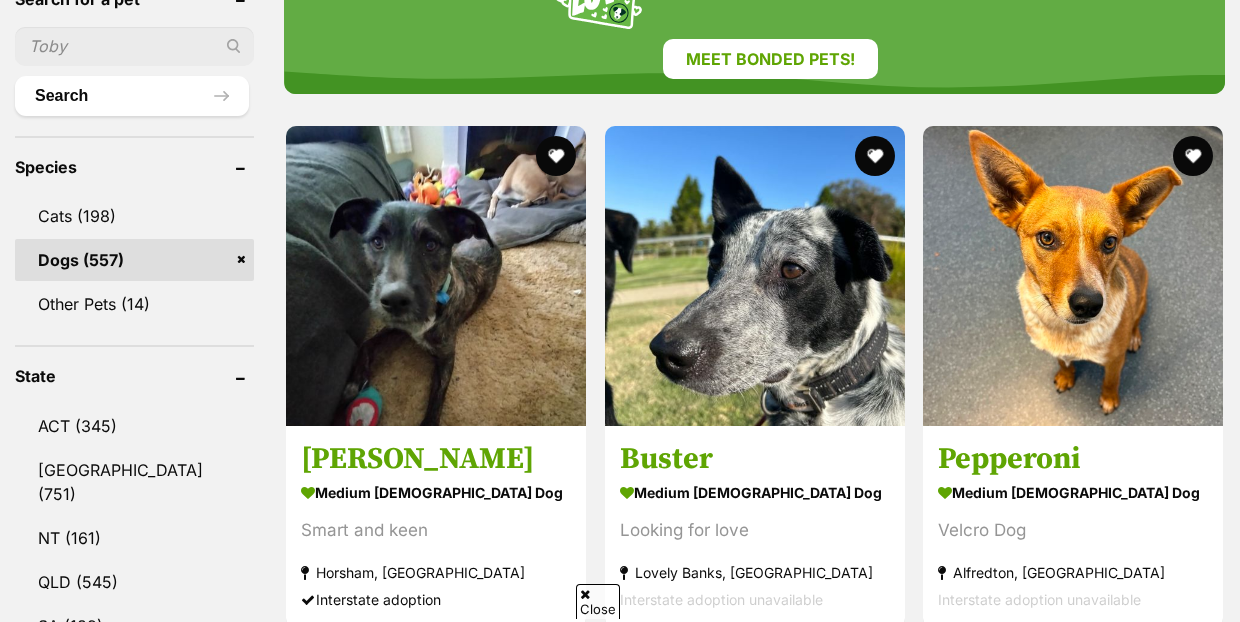 scroll, scrollTop: 802, scrollLeft: 0, axis: vertical 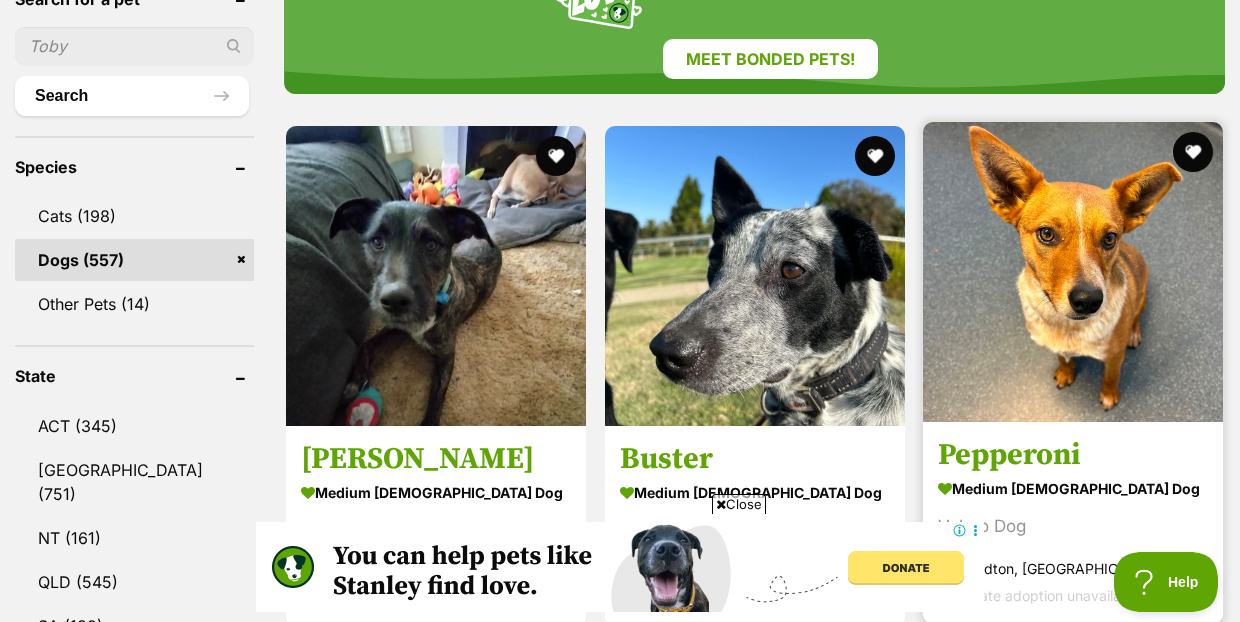 click at bounding box center [1073, 272] 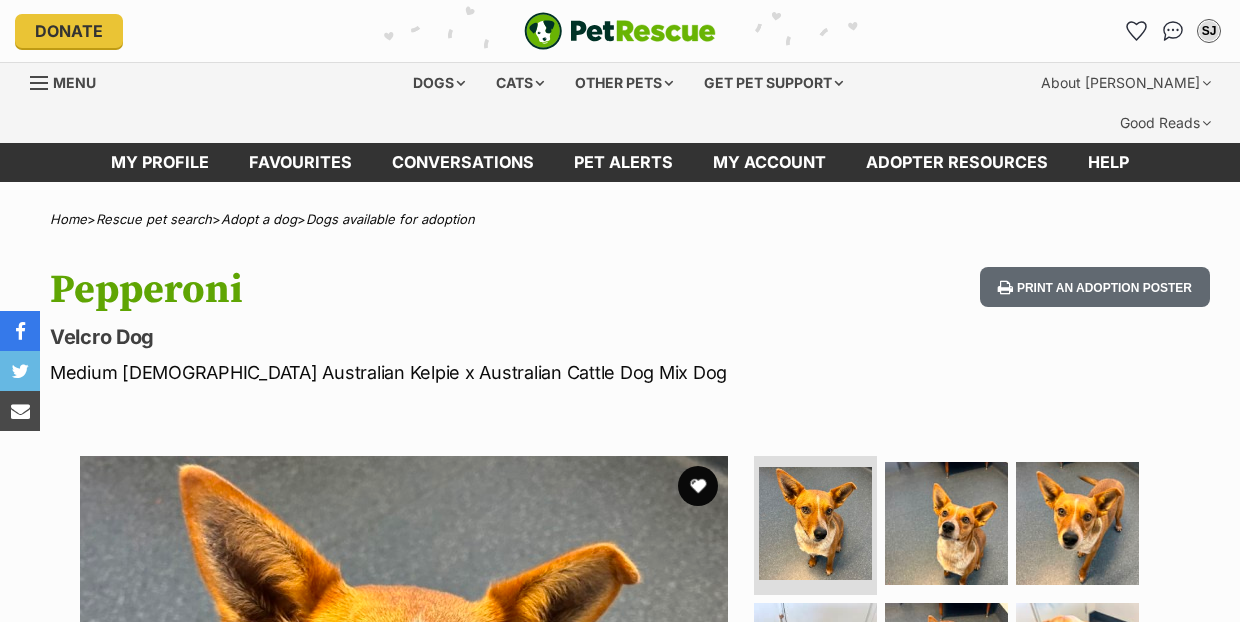scroll, scrollTop: 0, scrollLeft: 0, axis: both 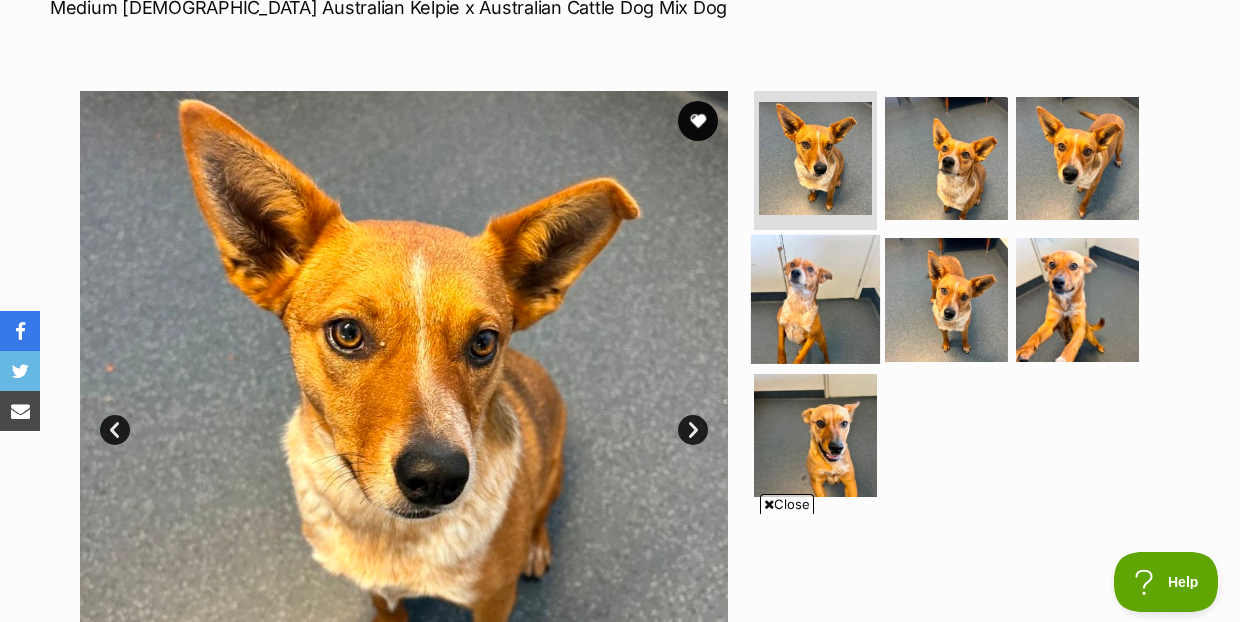 click at bounding box center (815, 299) 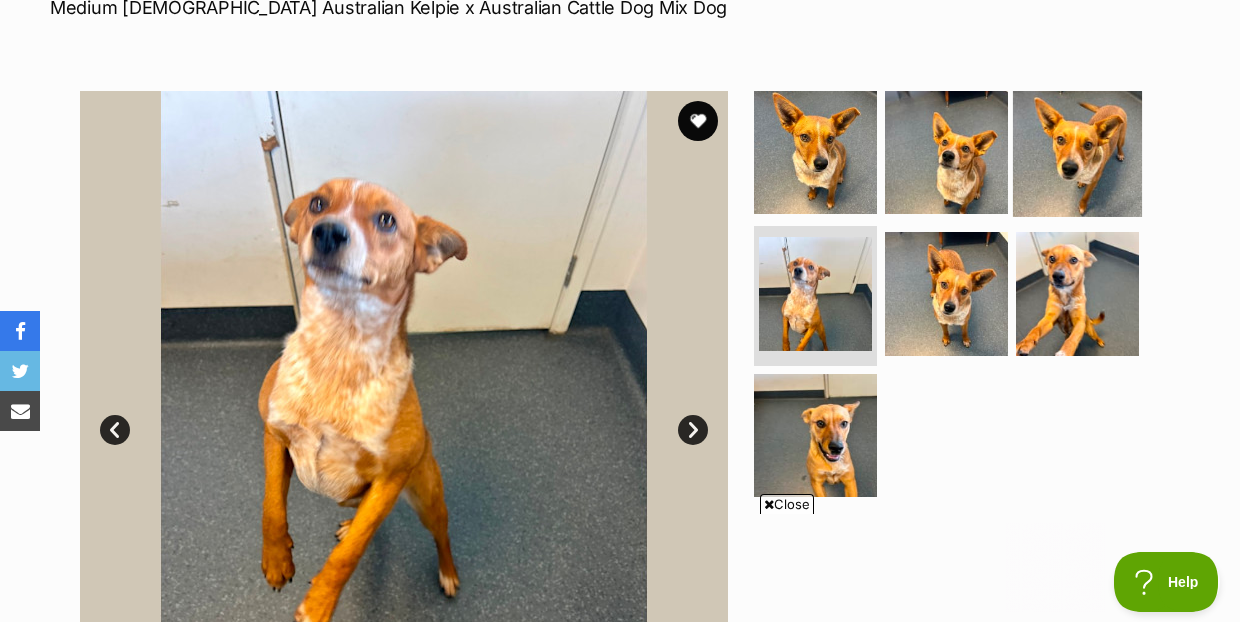scroll, scrollTop: 0, scrollLeft: 0, axis: both 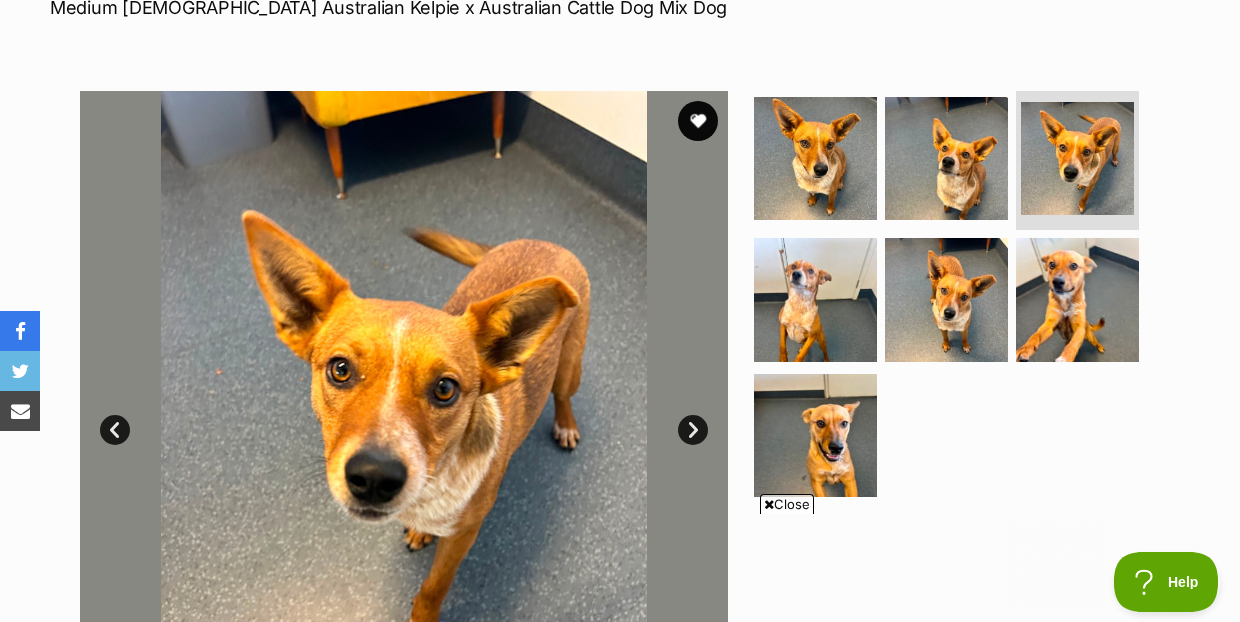 click at bounding box center [955, 300] 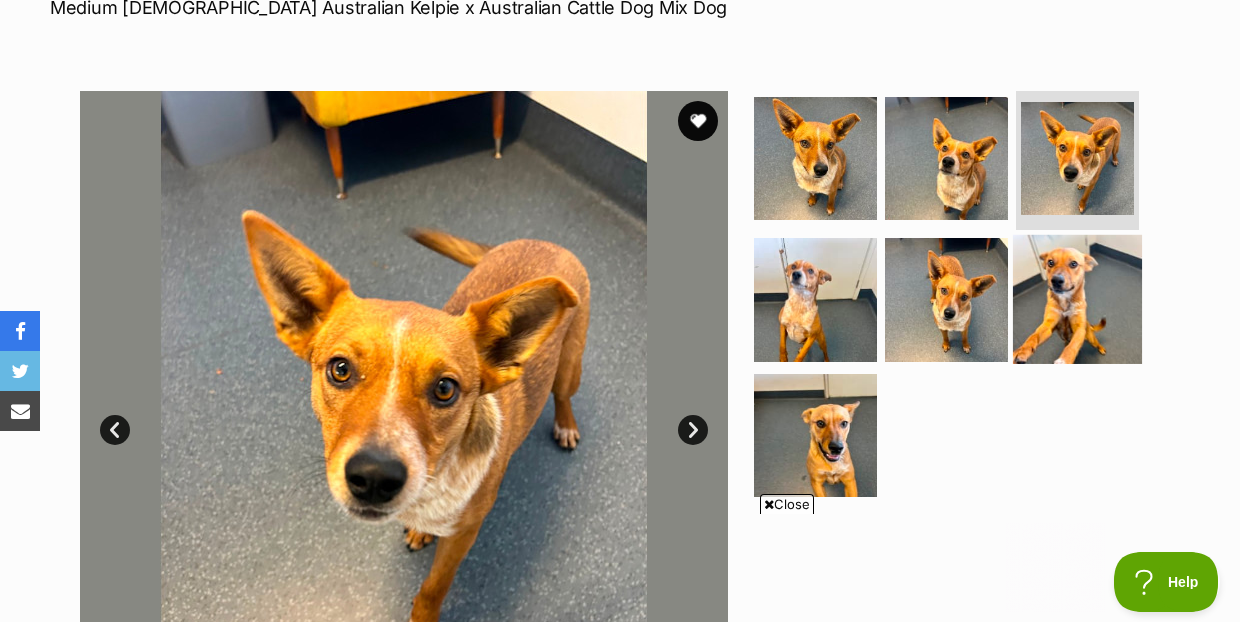 click at bounding box center [1077, 299] 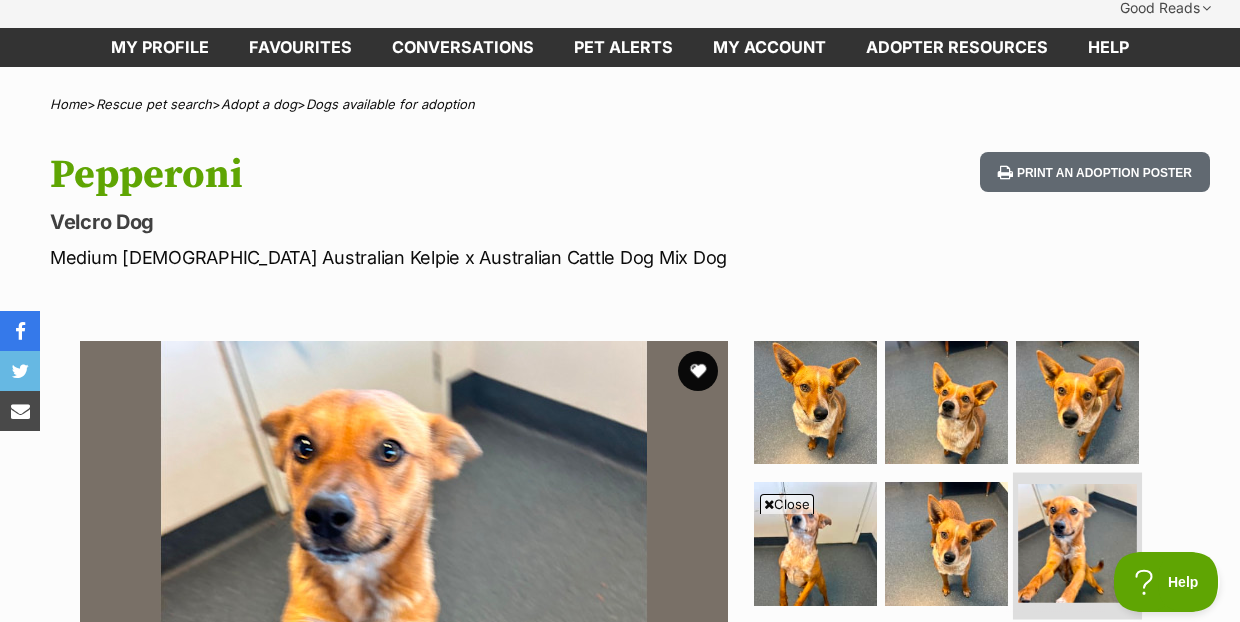 scroll, scrollTop: 111, scrollLeft: 0, axis: vertical 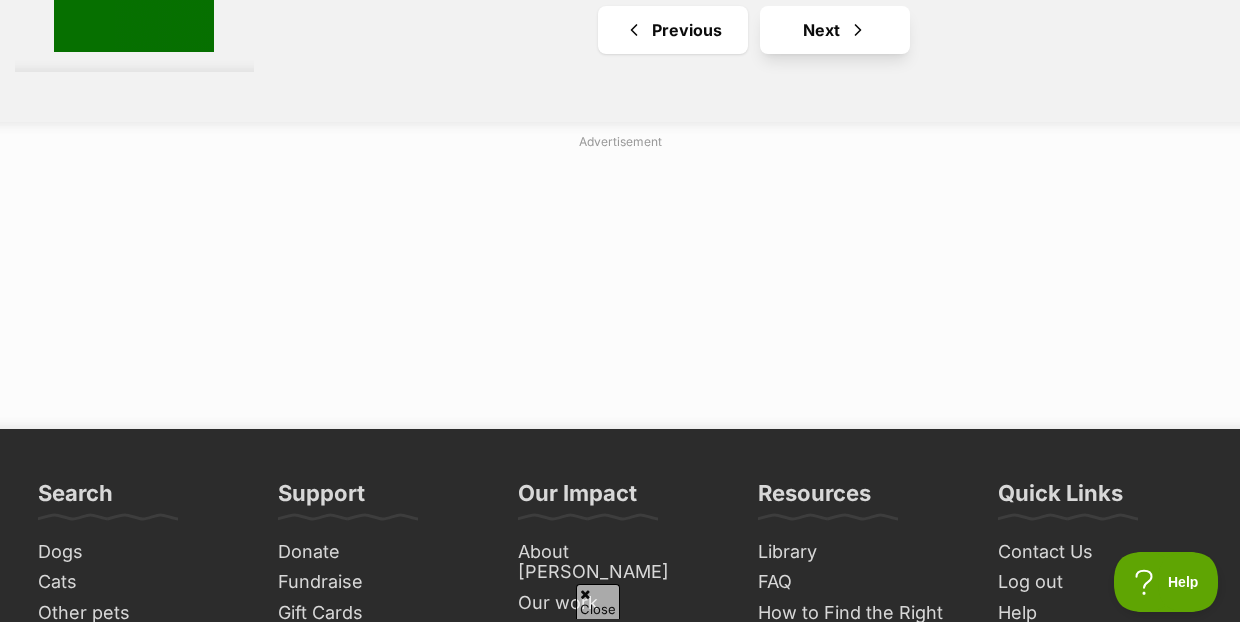 click on "Next" at bounding box center (835, 30) 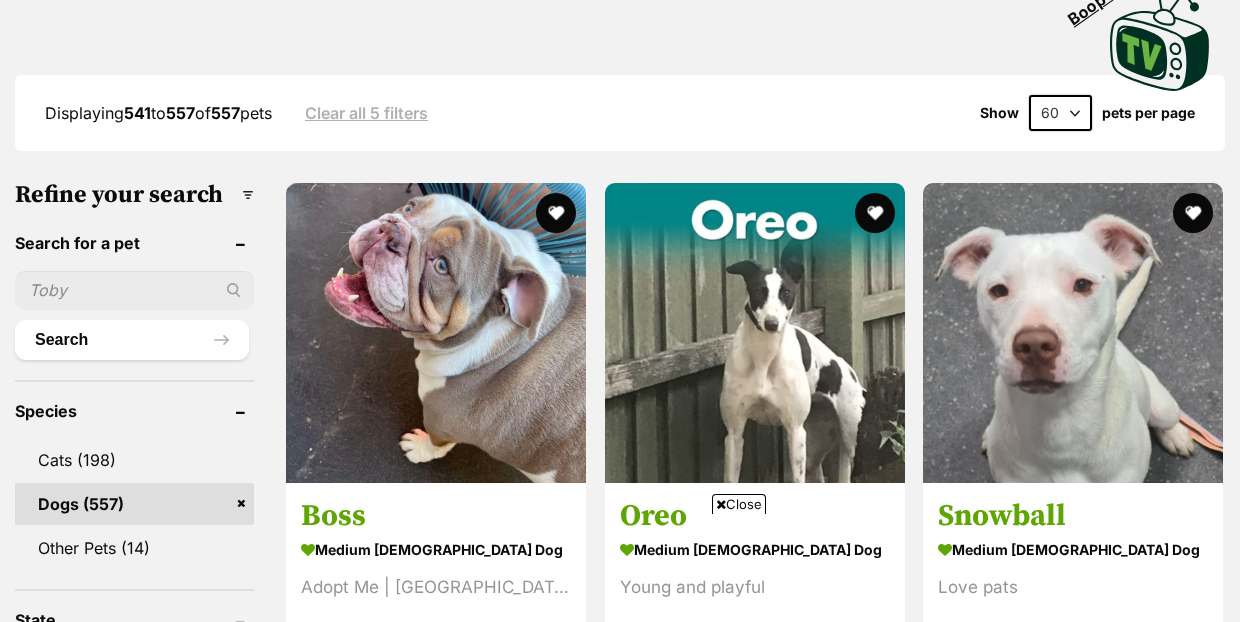 scroll, scrollTop: 1148, scrollLeft: 0, axis: vertical 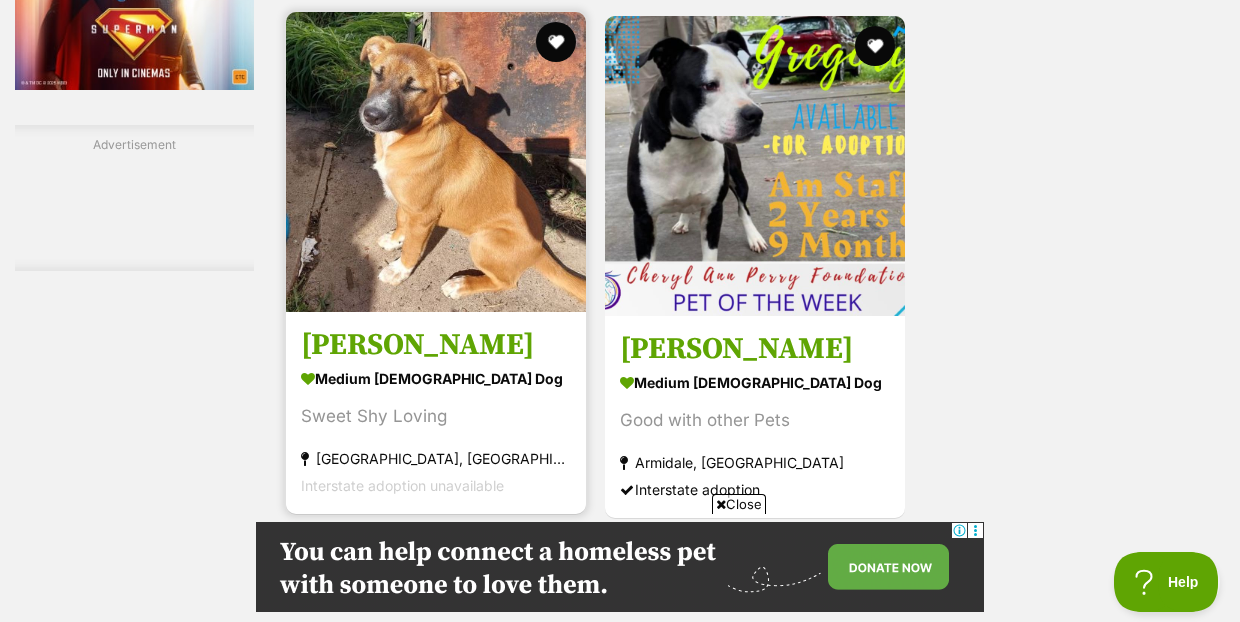 click at bounding box center [436, 162] 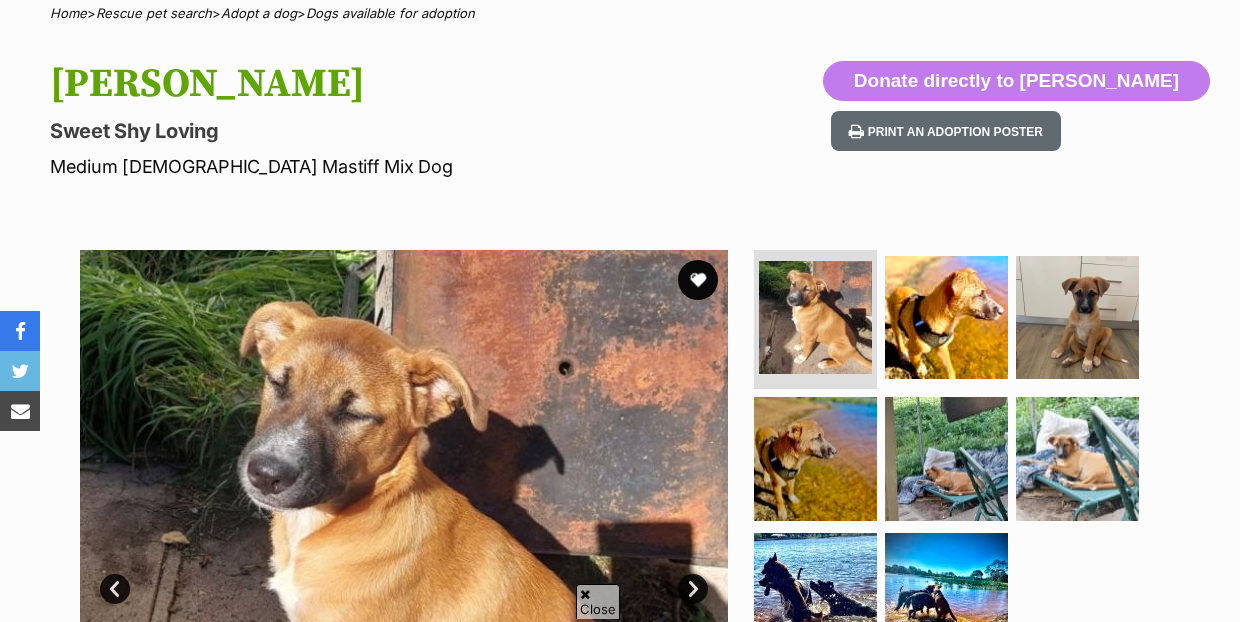 scroll, scrollTop: 206, scrollLeft: 0, axis: vertical 